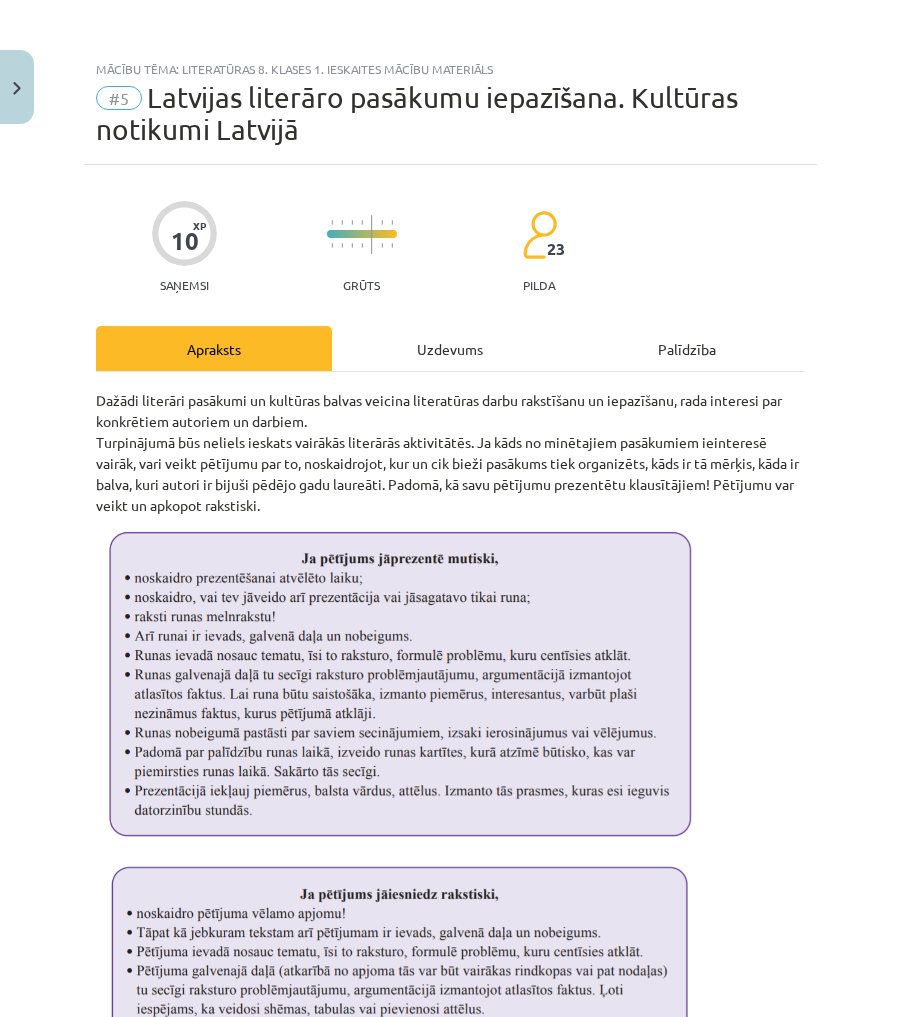 scroll, scrollTop: 160, scrollLeft: 0, axis: vertical 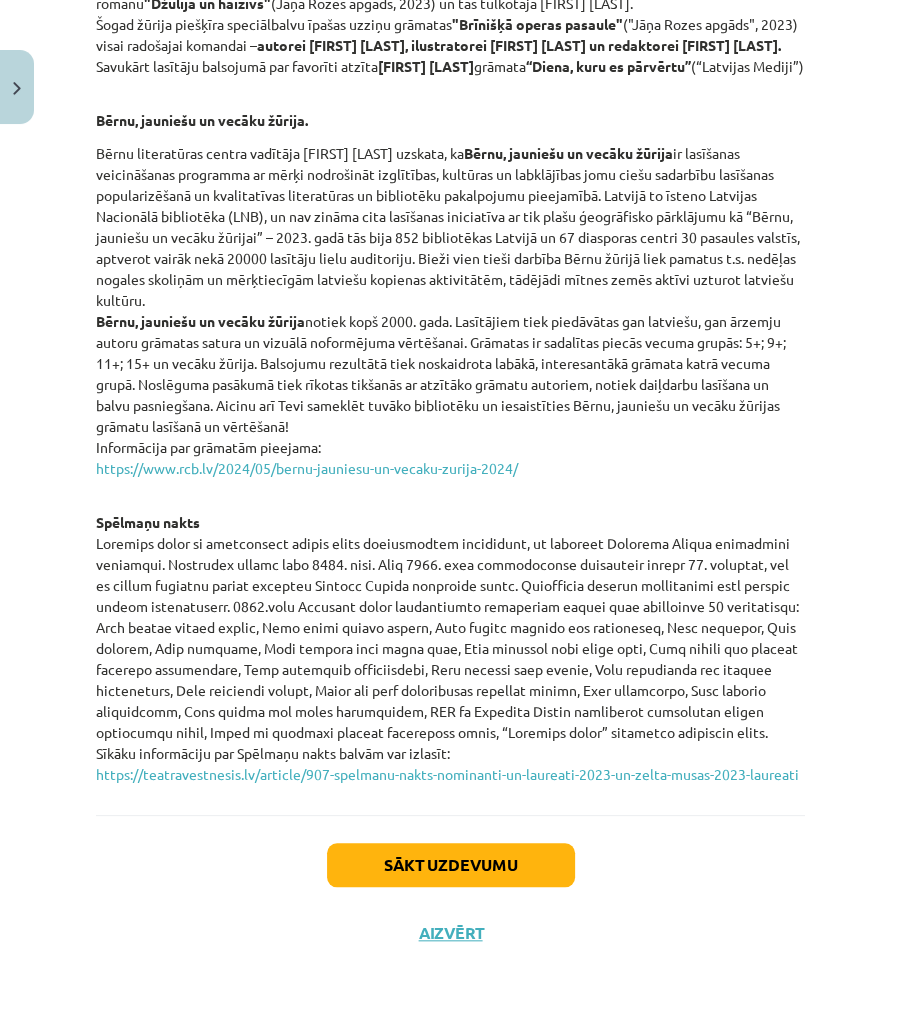 drag, startPoint x: 91, startPoint y: 734, endPoint x: 480, endPoint y: 727, distance: 389.063 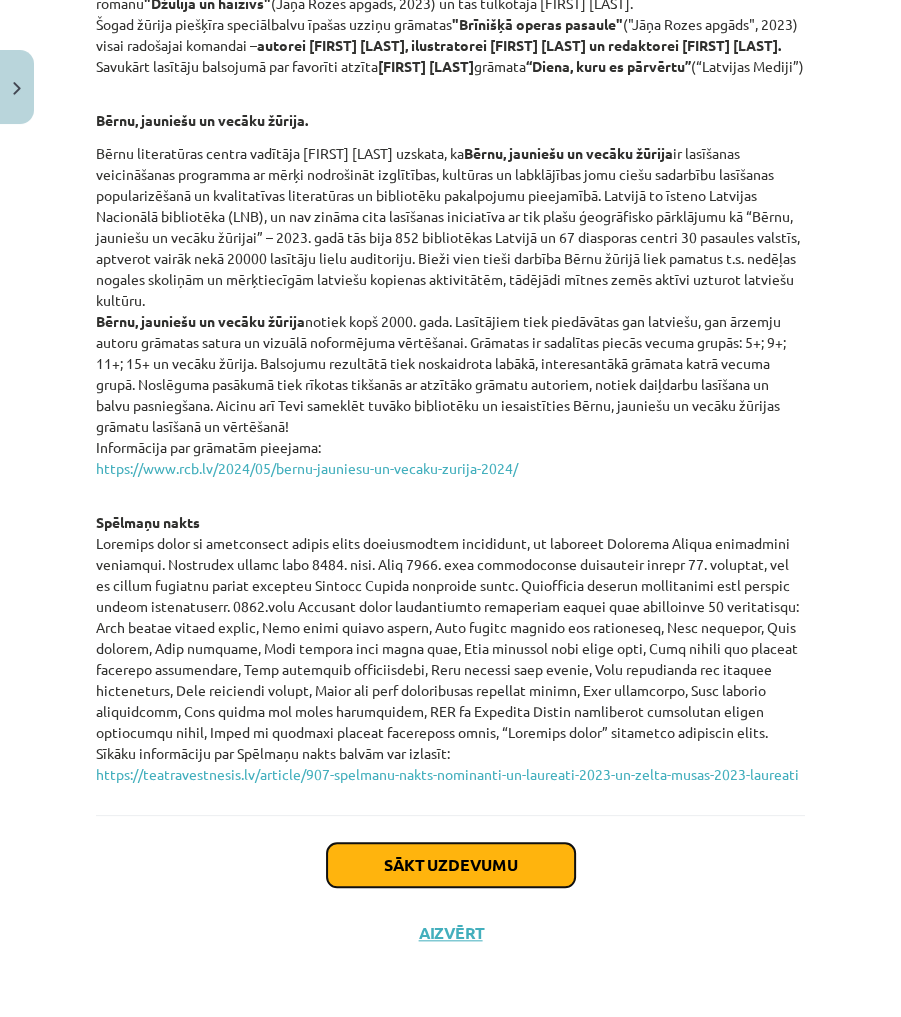 click on "Sākt uzdevumu" 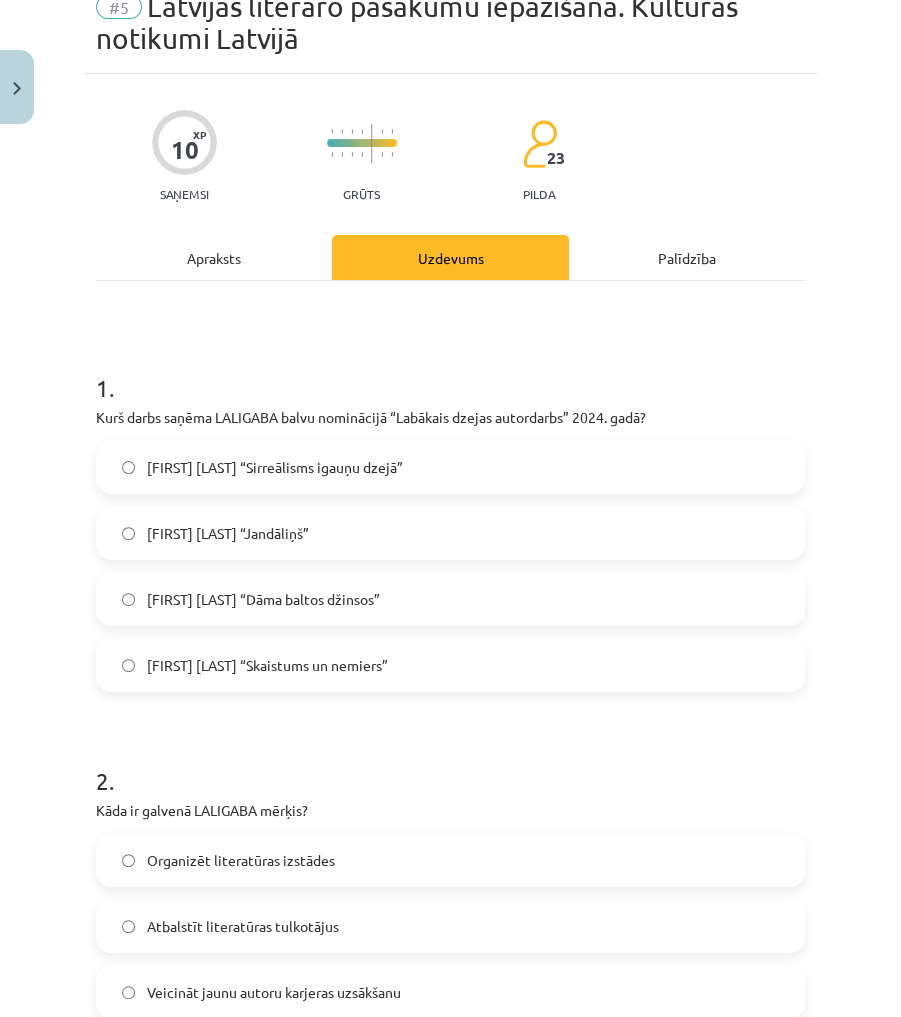 scroll, scrollTop: 0, scrollLeft: 0, axis: both 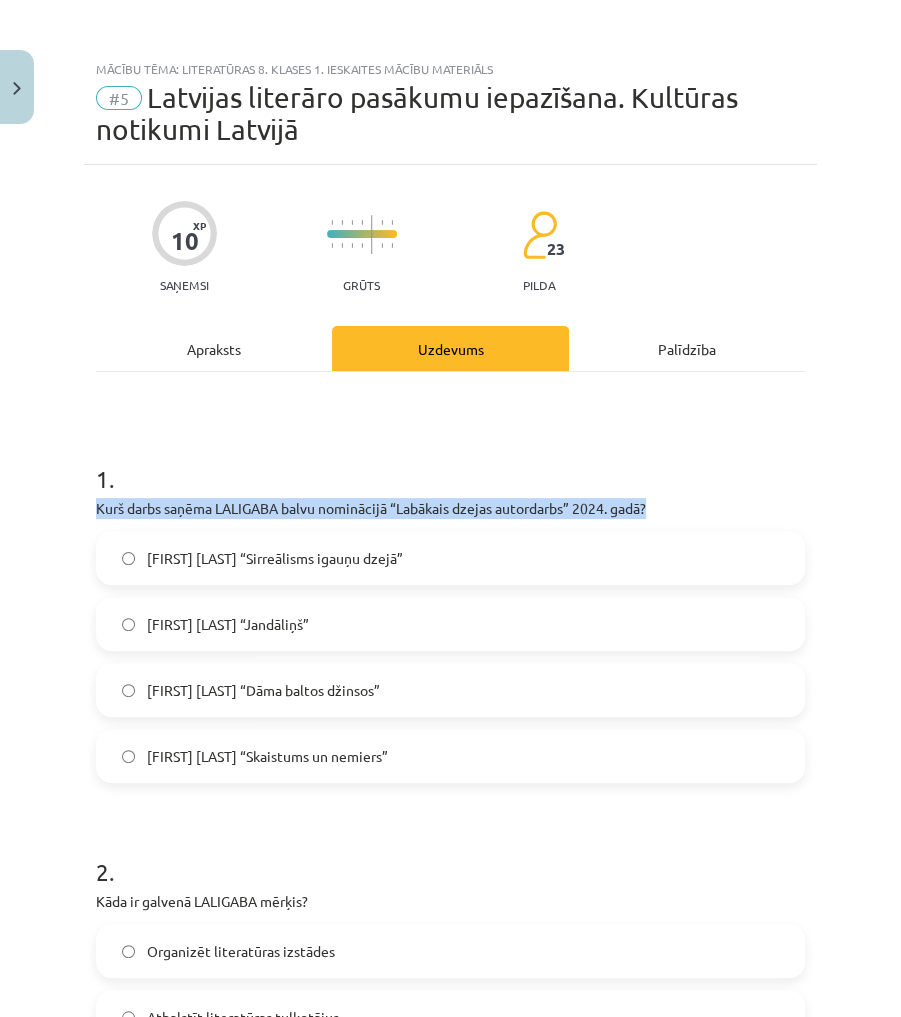 drag, startPoint x: 669, startPoint y: 505, endPoint x: 76, endPoint y: 517, distance: 593.1214 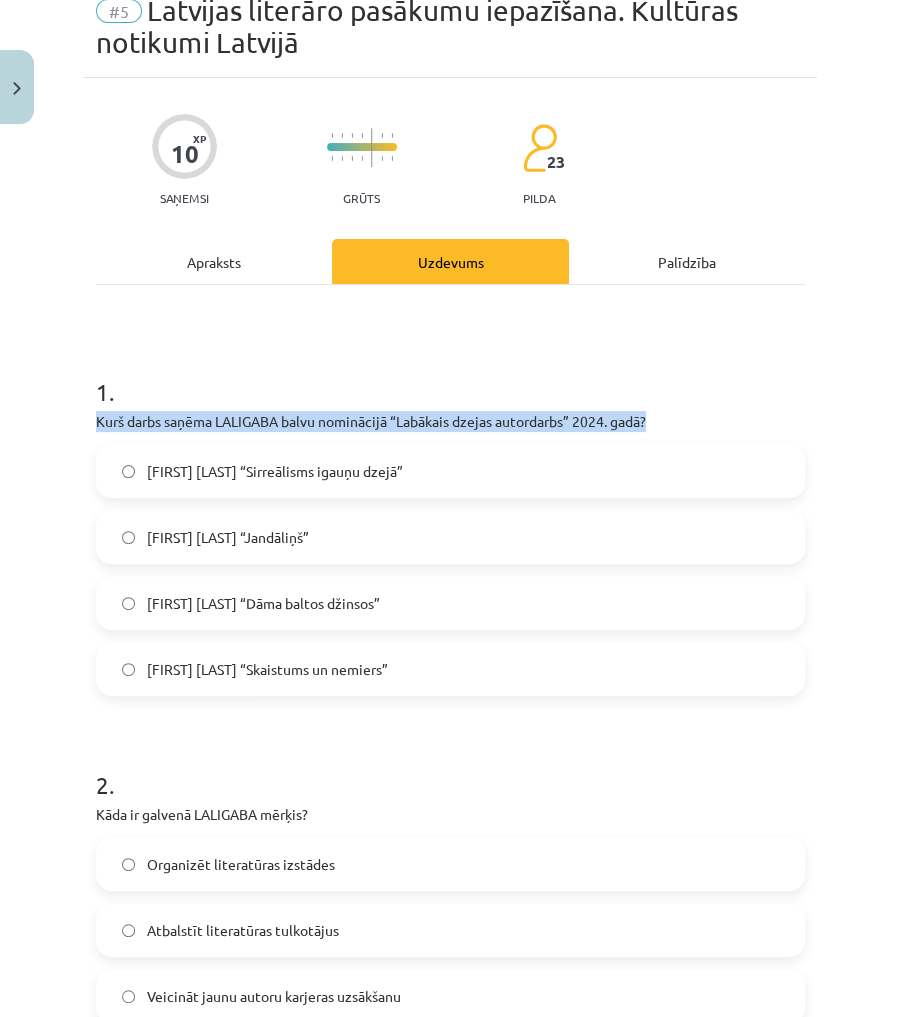 scroll, scrollTop: 320, scrollLeft: 0, axis: vertical 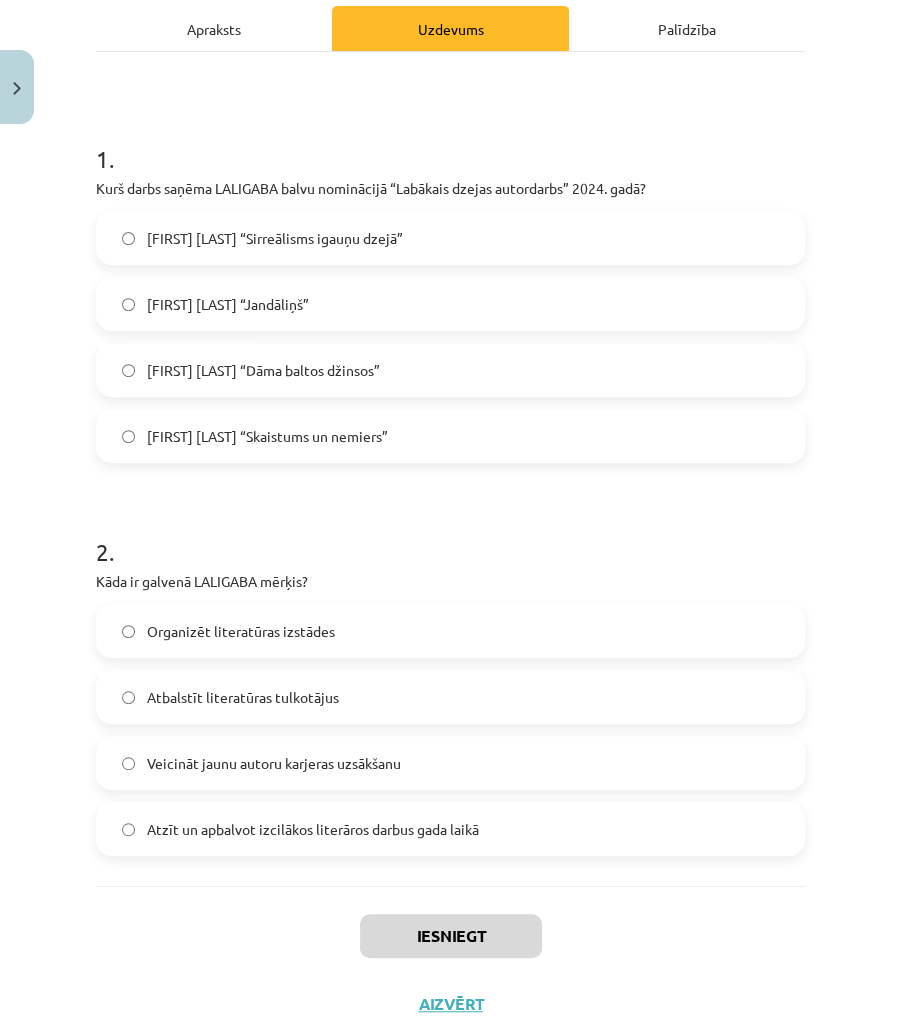click on "Apraksts" 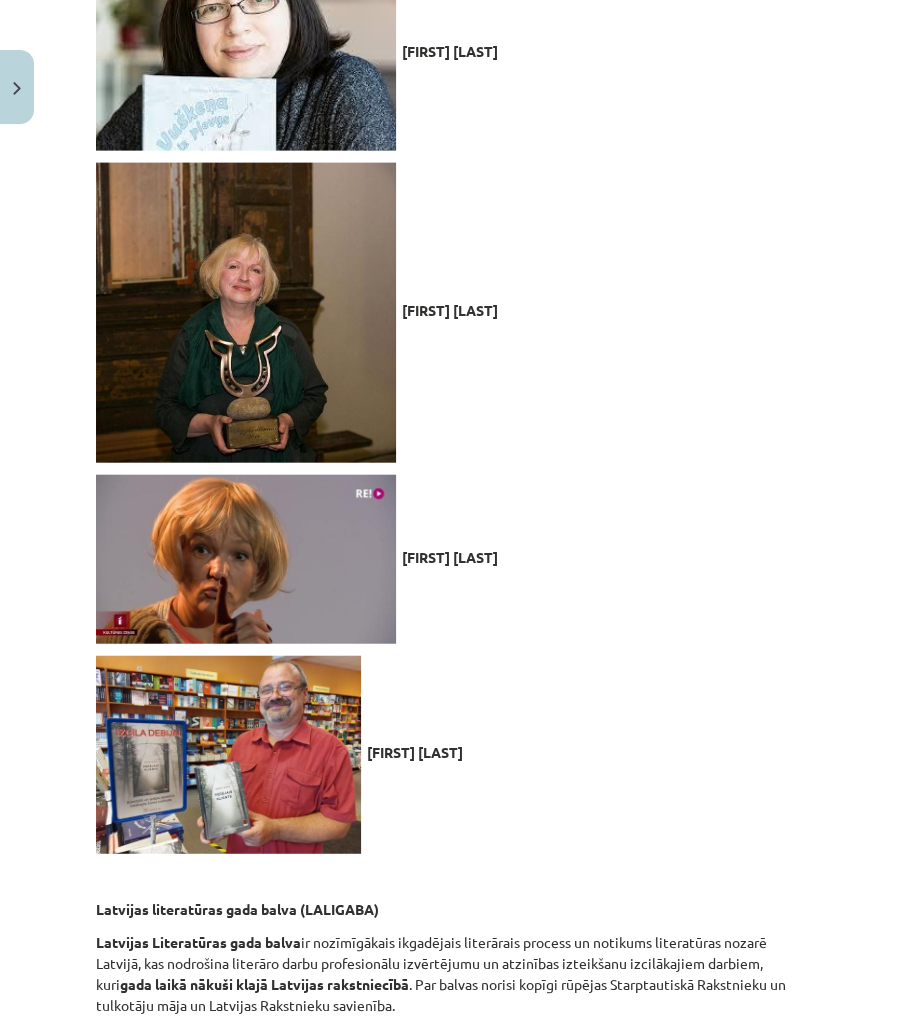 scroll, scrollTop: 3090, scrollLeft: 0, axis: vertical 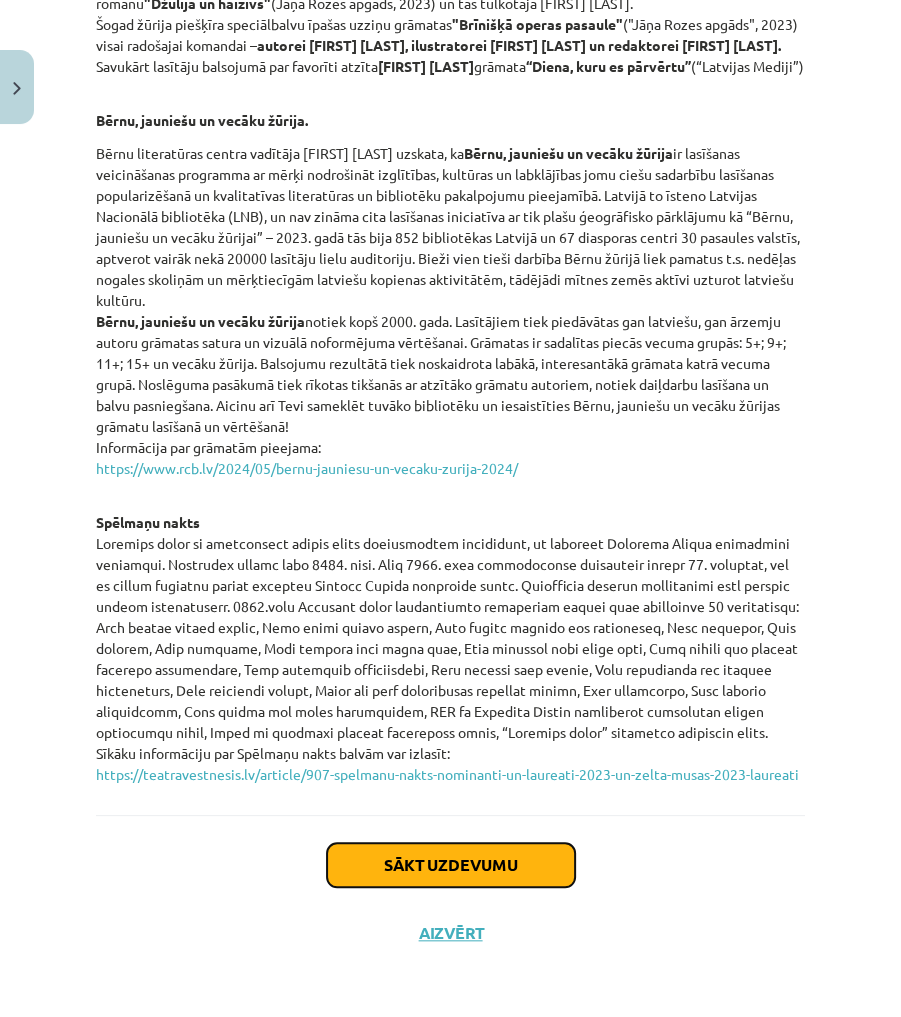 click on "Sākt uzdevumu" 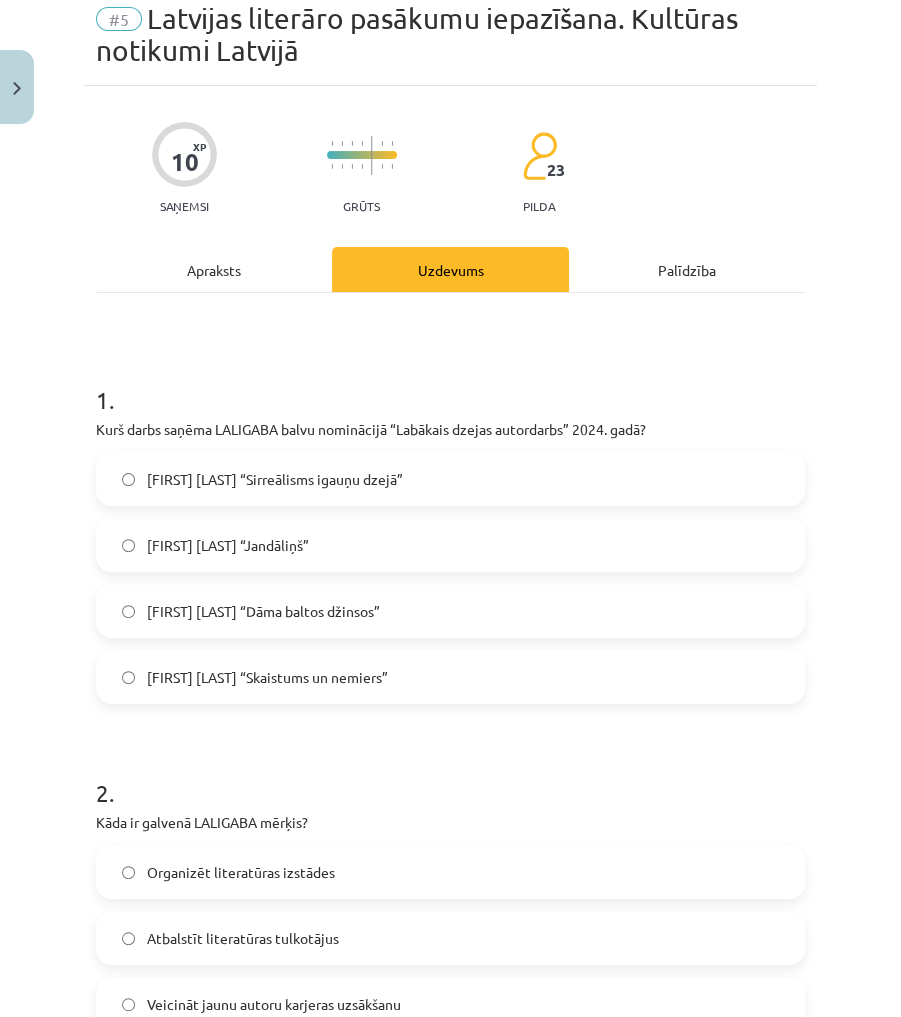 scroll, scrollTop: 50, scrollLeft: 0, axis: vertical 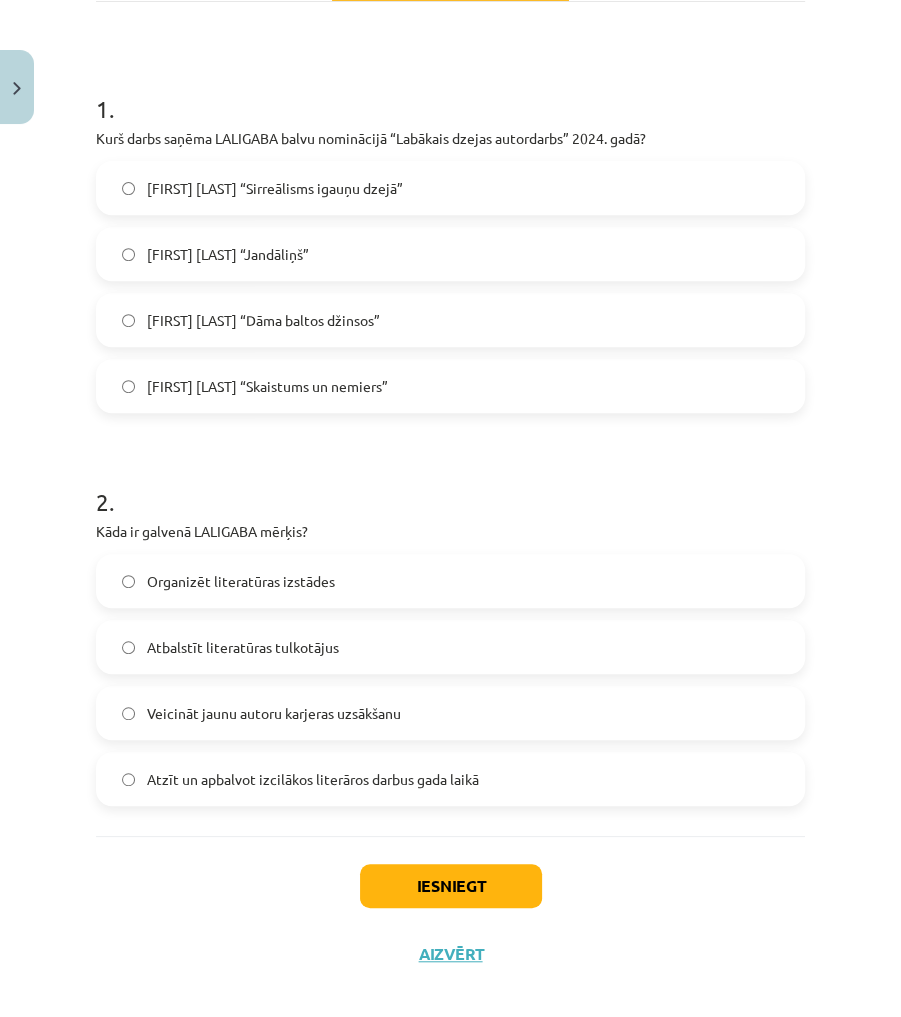 click on "Atzīt un apbalvot izcilākos literāros darbus gada laikā" 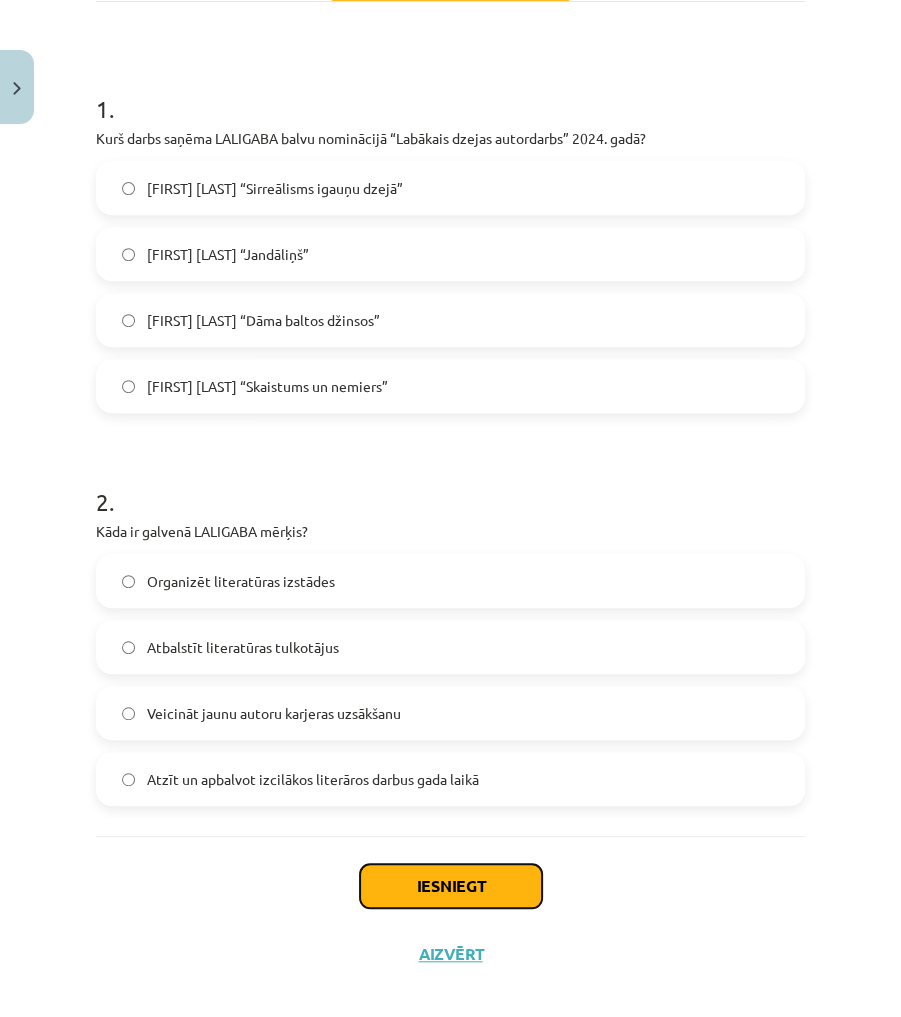 click on "Iesniegt" 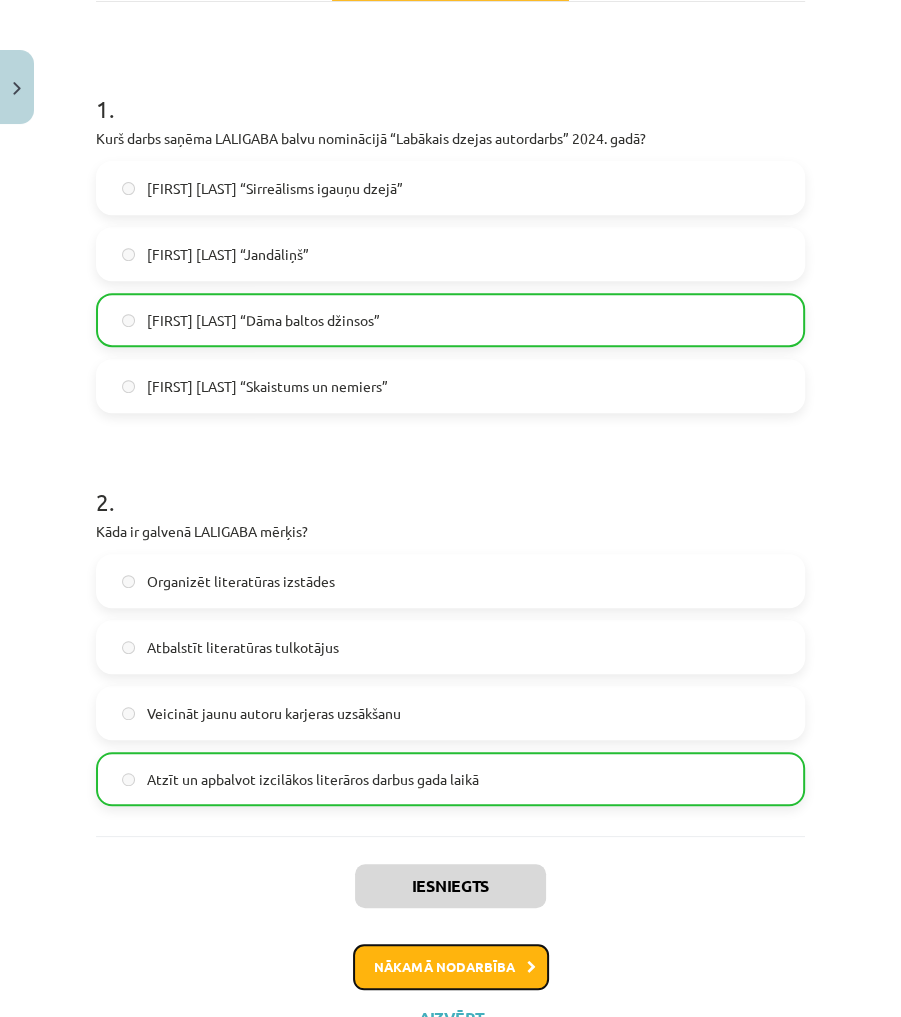 click on "Nākamā nodarbība" 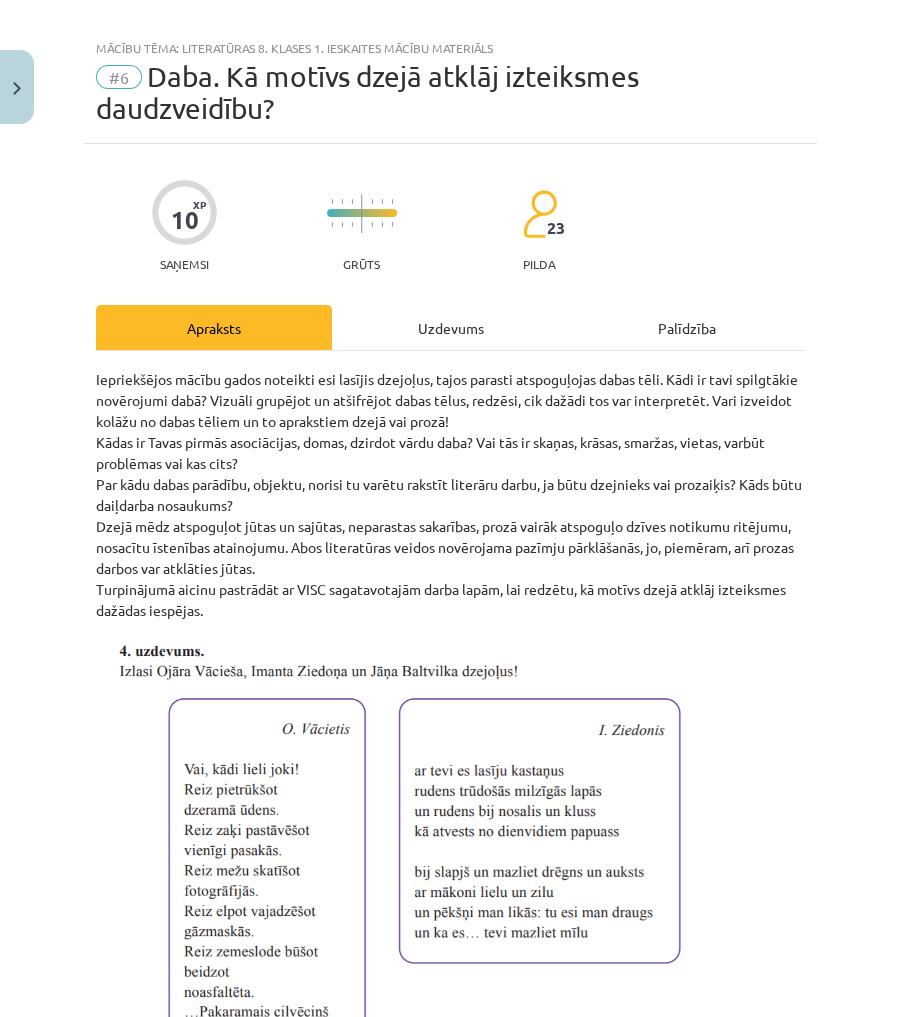 scroll, scrollTop: 0, scrollLeft: 0, axis: both 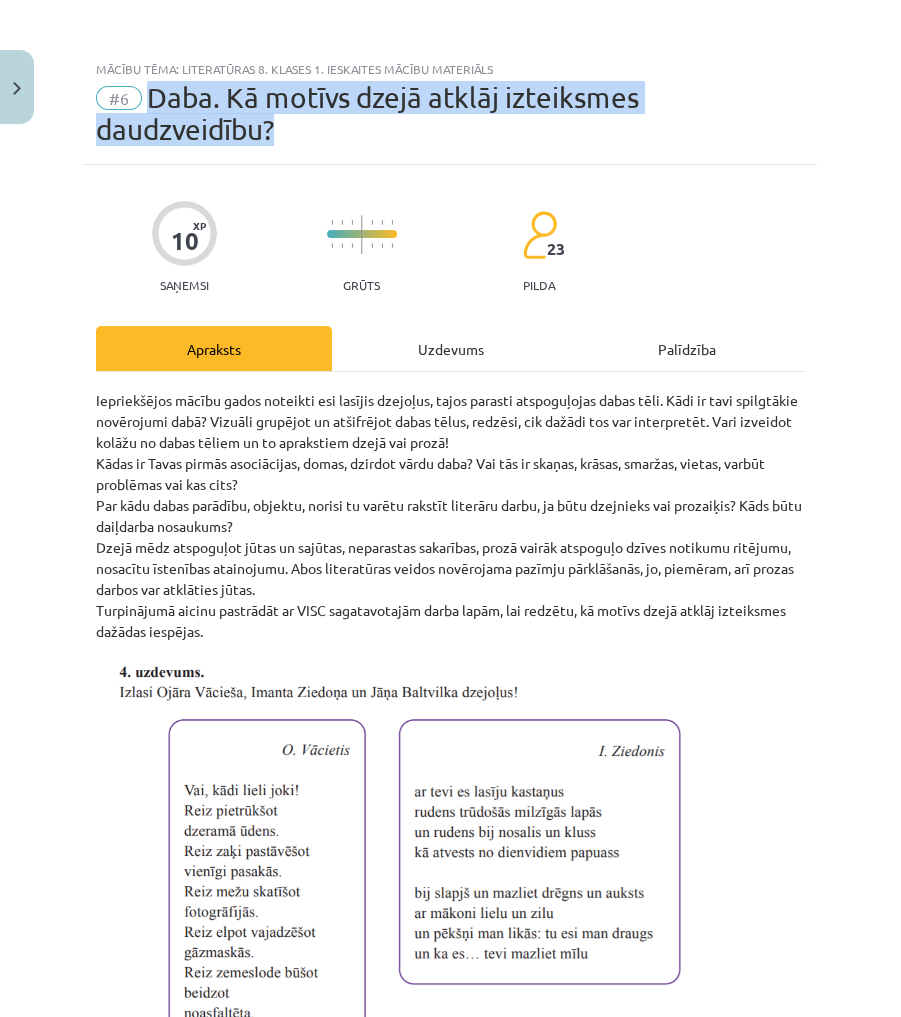 drag, startPoint x: 276, startPoint y: 137, endPoint x: 142, endPoint y: 102, distance: 138.49548 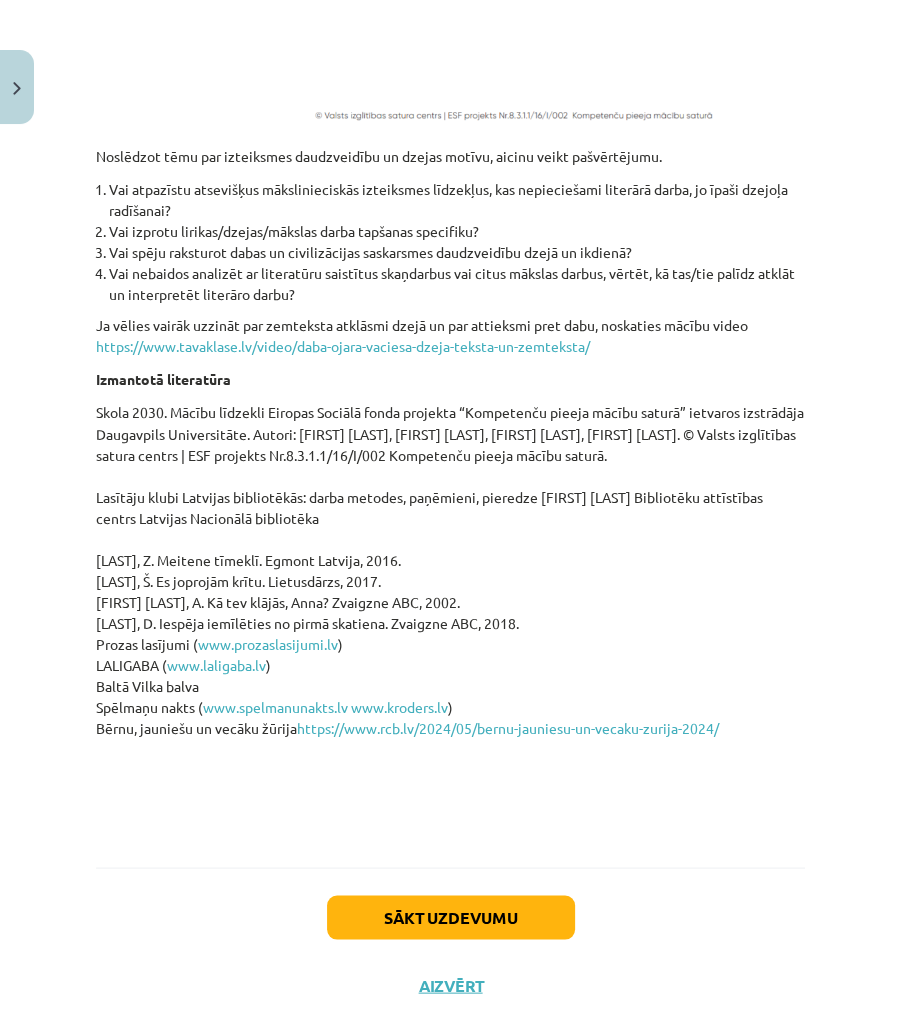 scroll, scrollTop: 6376, scrollLeft: 0, axis: vertical 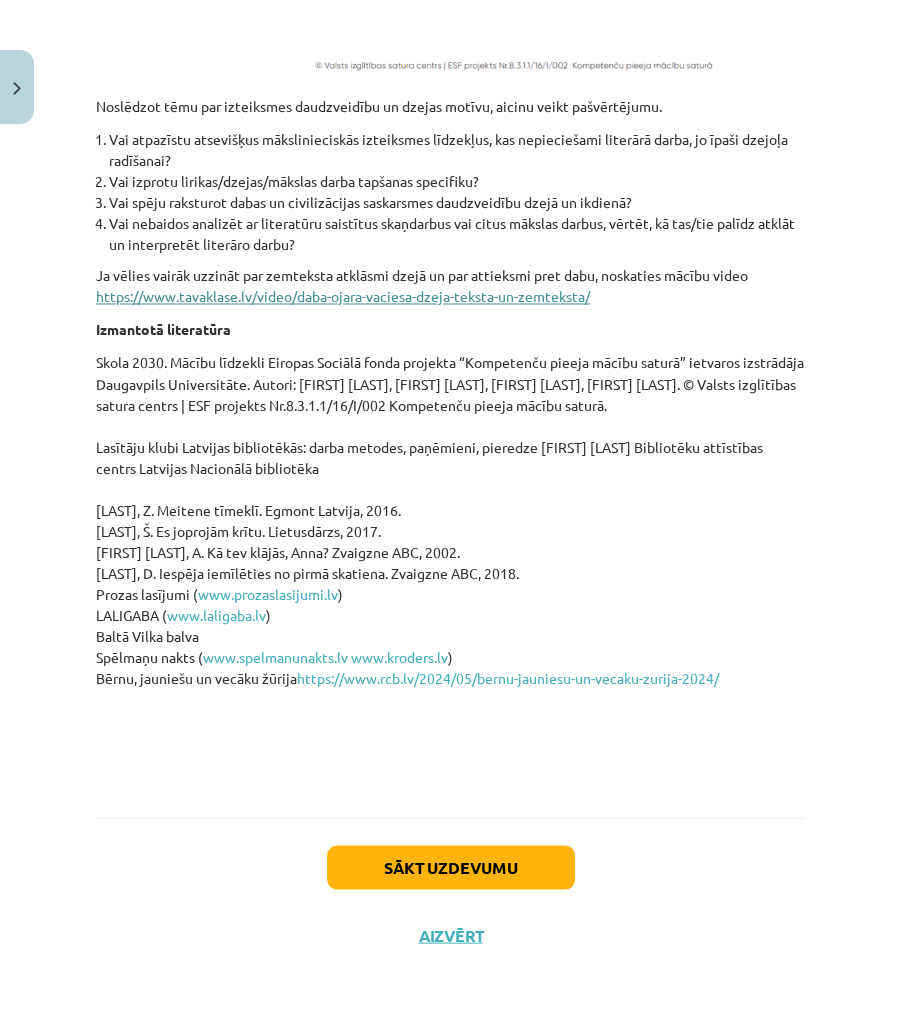 click on "https://www.tavaklase.lv/video/daba-ojara-vaciesa-dzeja-teksta-un-zemteksta/" 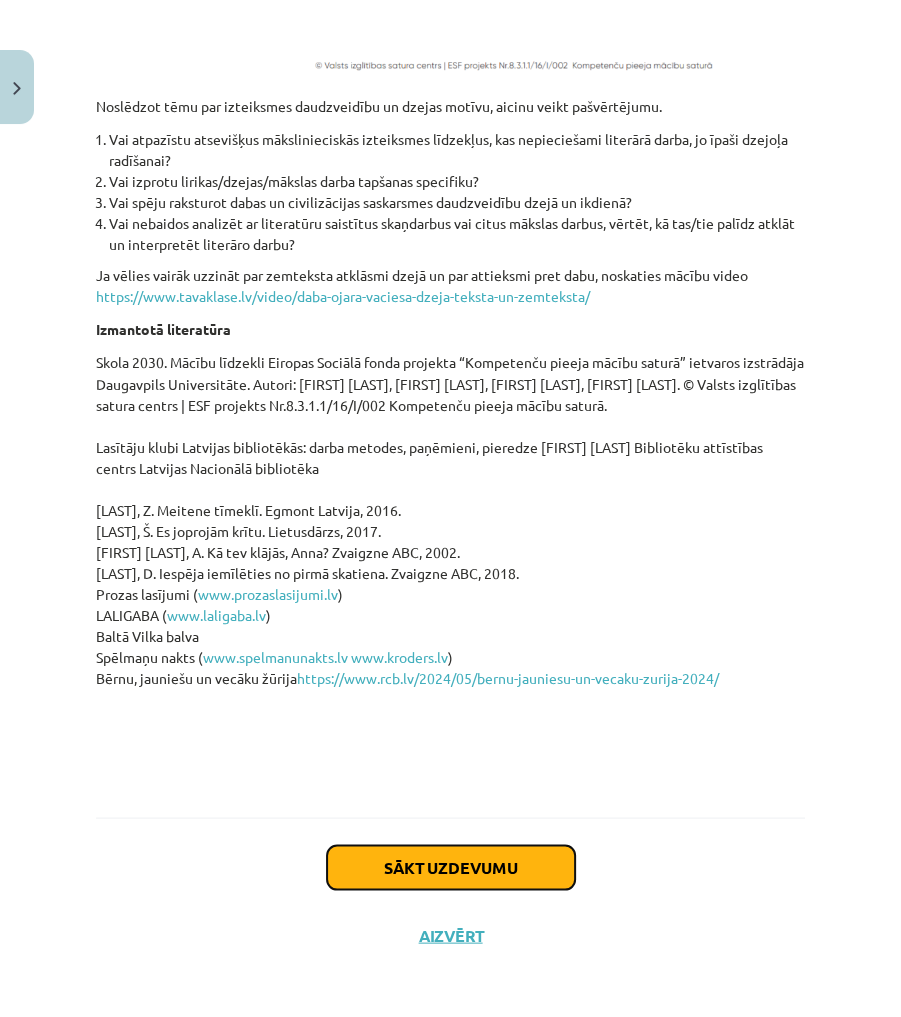 click on "Sākt uzdevumu" 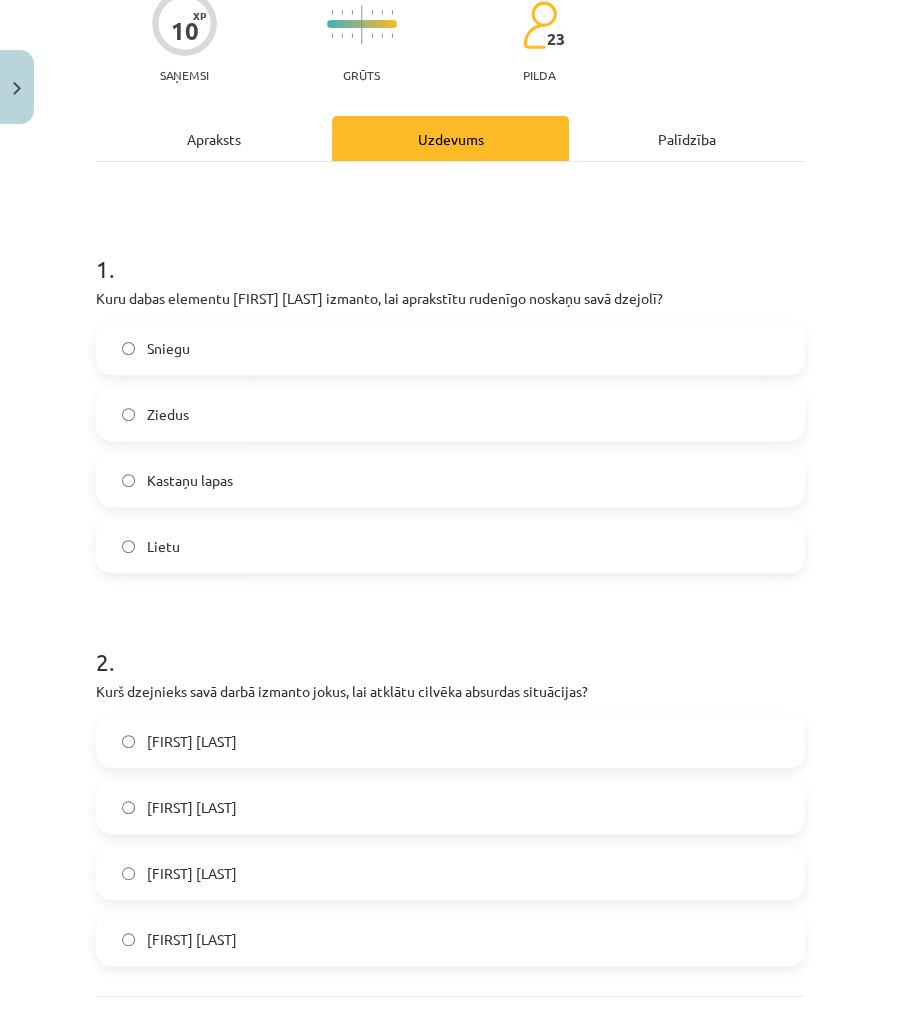scroll, scrollTop: 50, scrollLeft: 0, axis: vertical 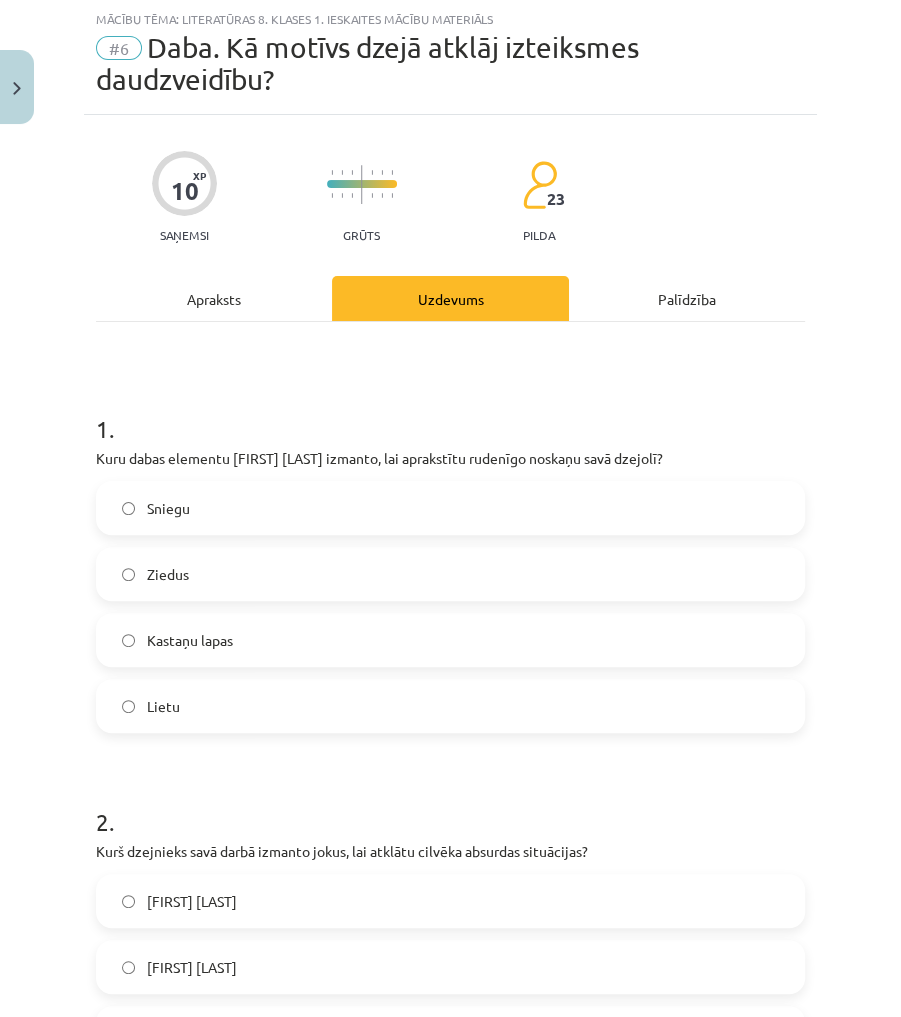 click on "Kastaņu lapas" 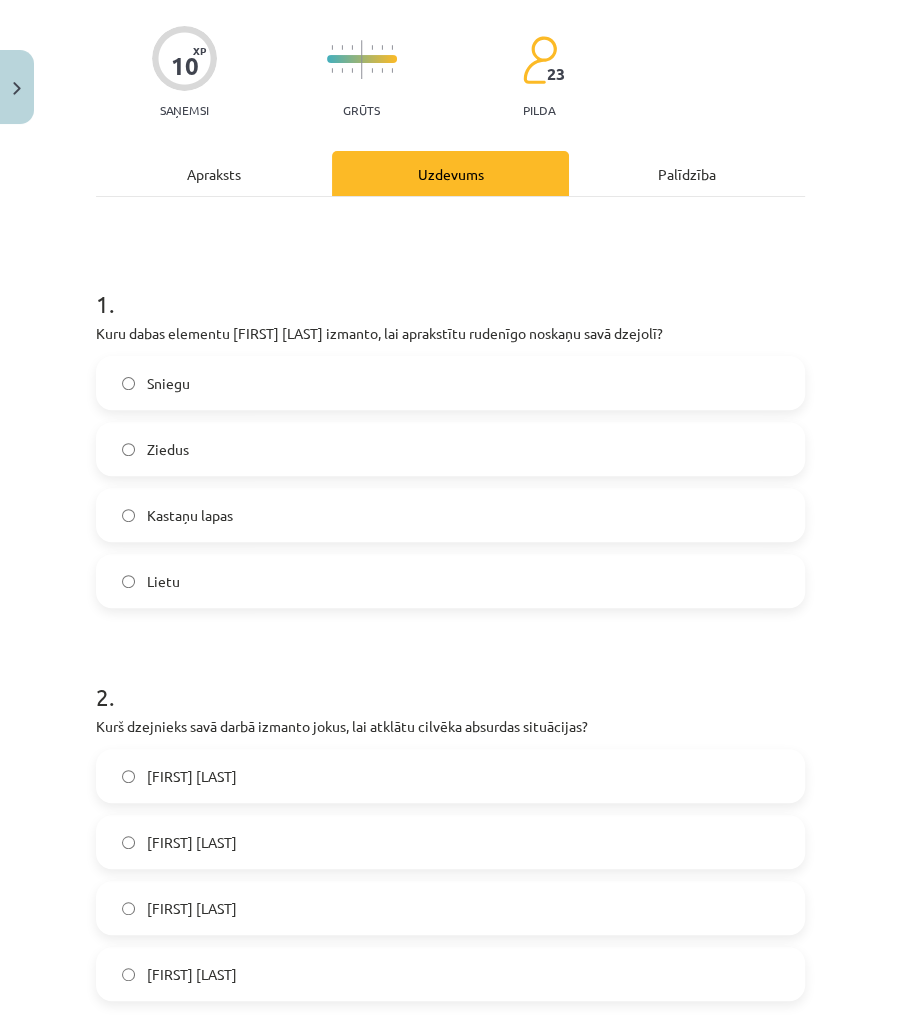 scroll, scrollTop: 388, scrollLeft: 0, axis: vertical 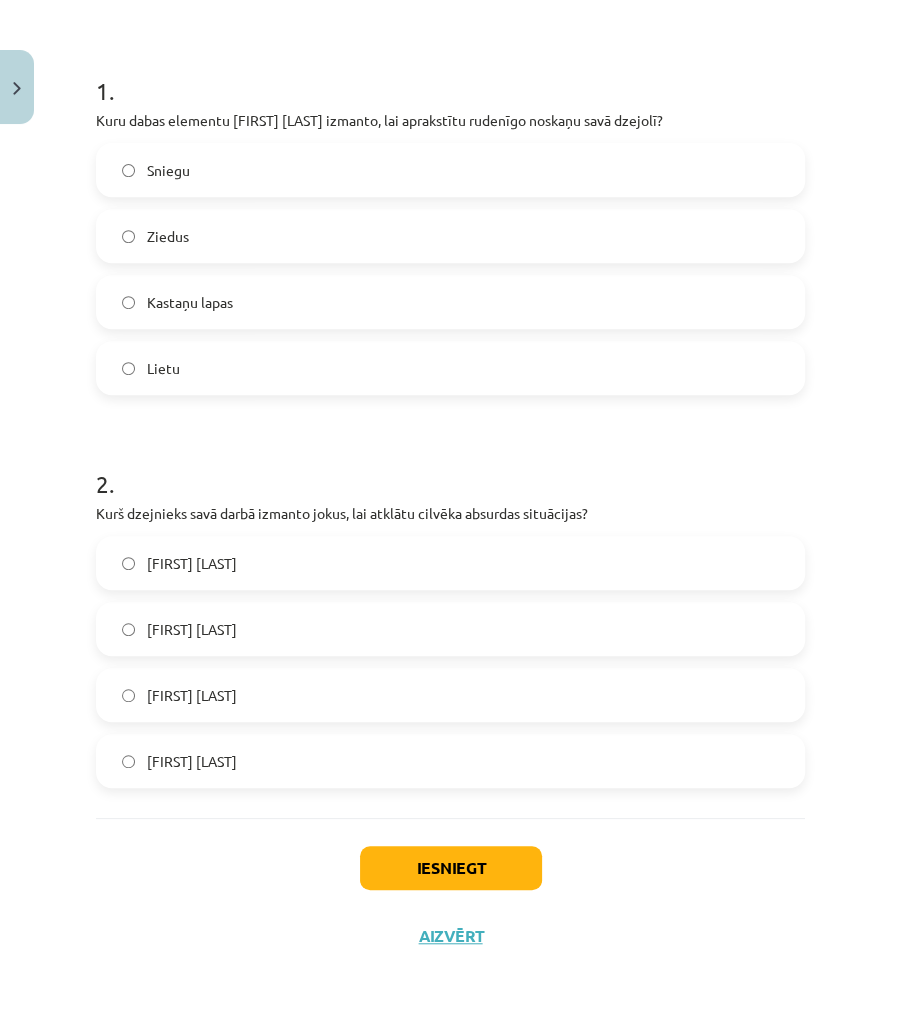 click on "Ziedus" 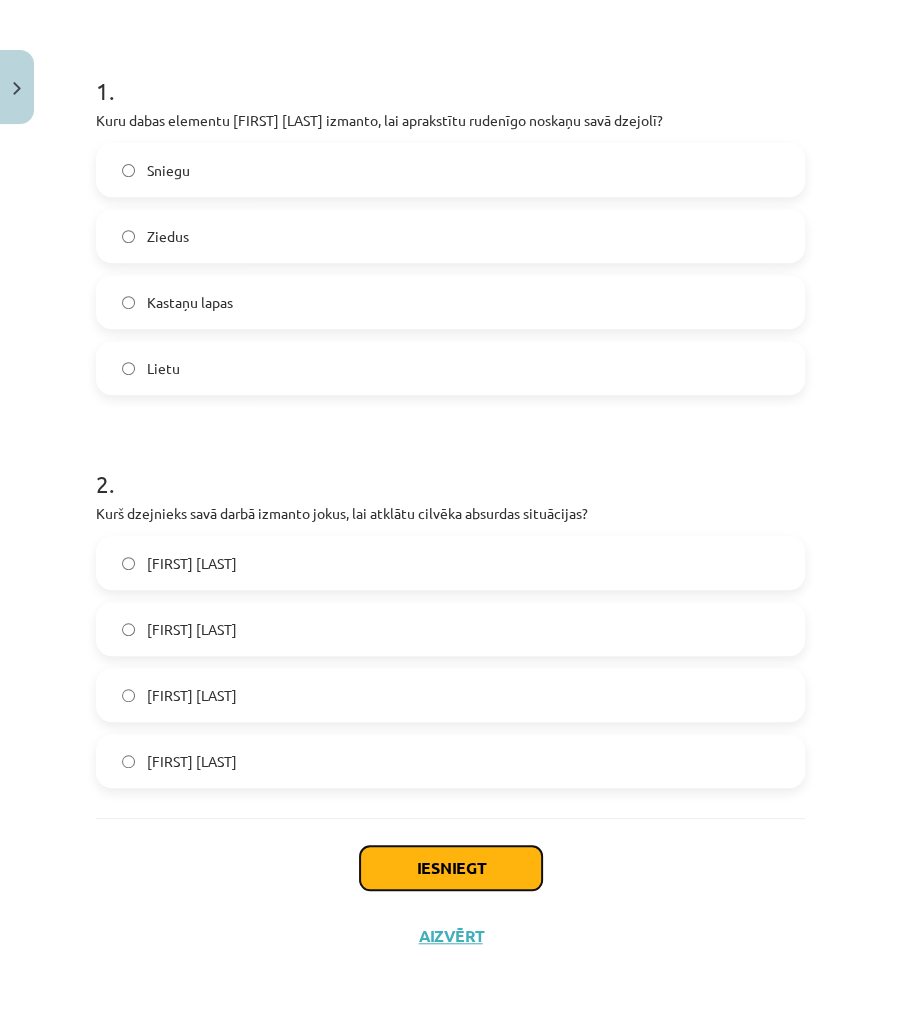 click on "Iesniegt" 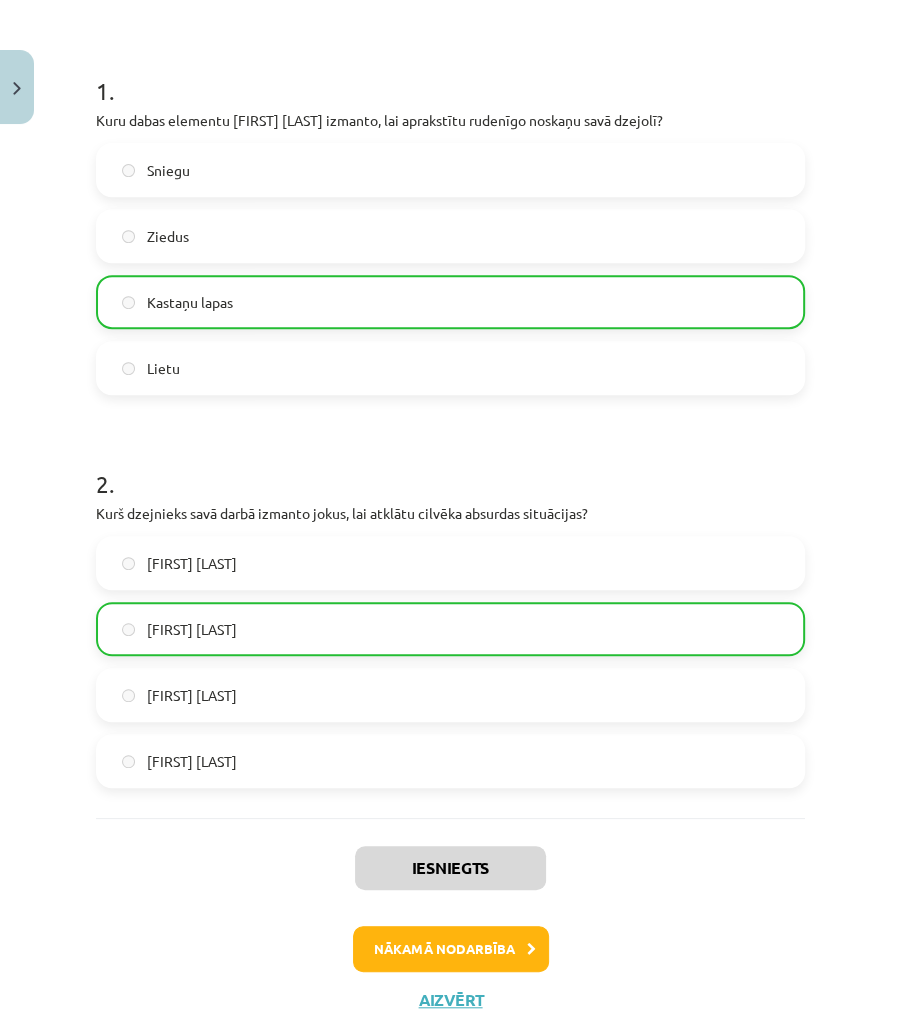 scroll, scrollTop: 451, scrollLeft: 0, axis: vertical 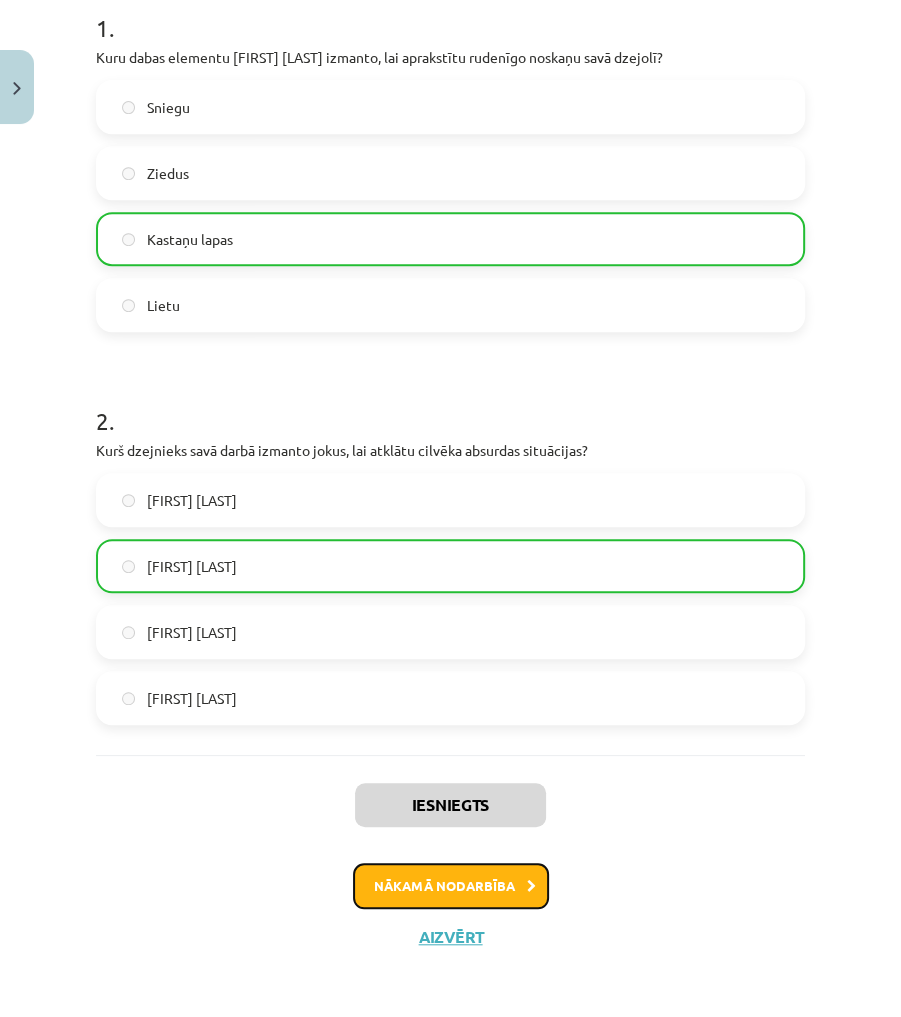 click on "Nākamā nodarbība" 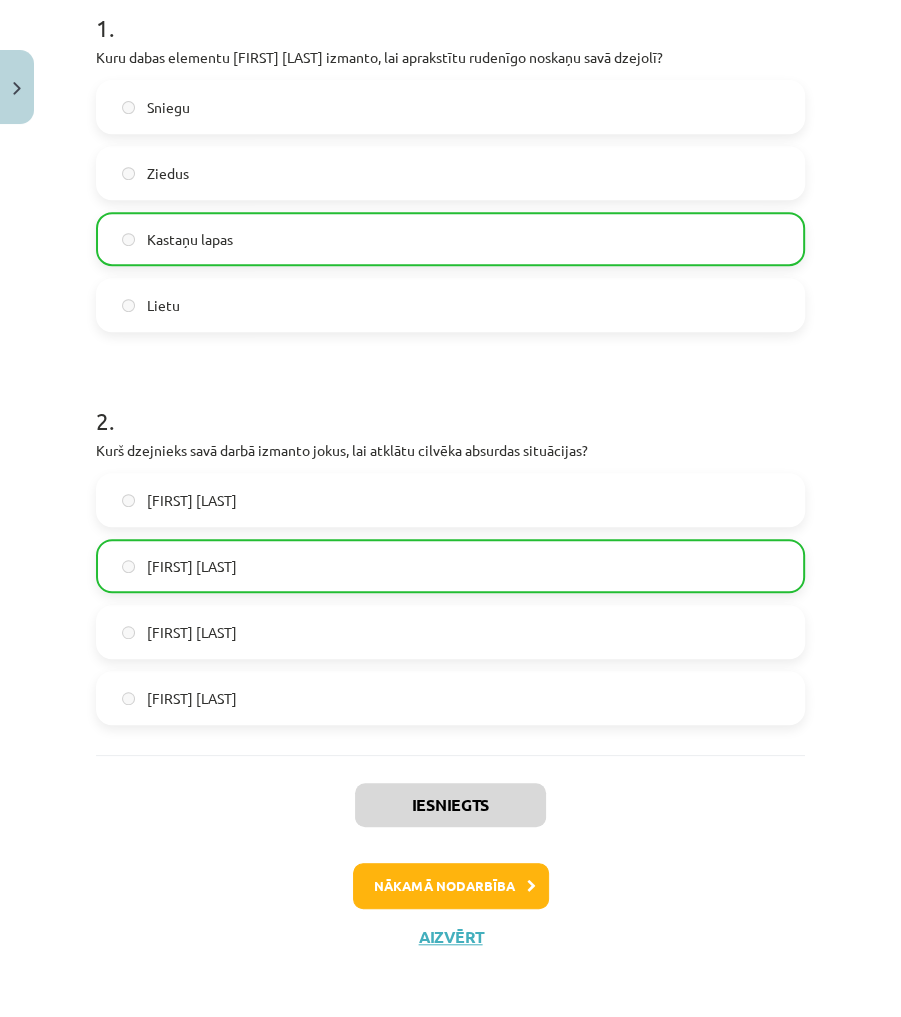 scroll, scrollTop: 0, scrollLeft: 0, axis: both 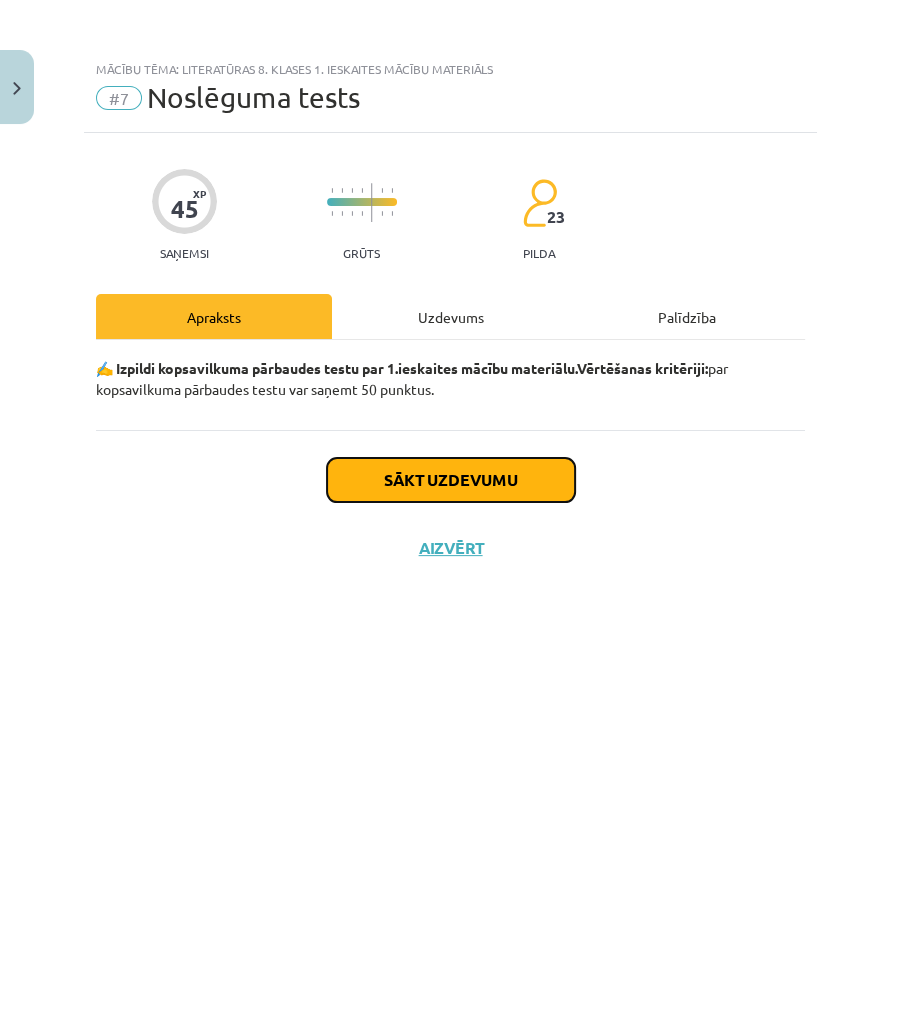 click on "Sākt uzdevumu" 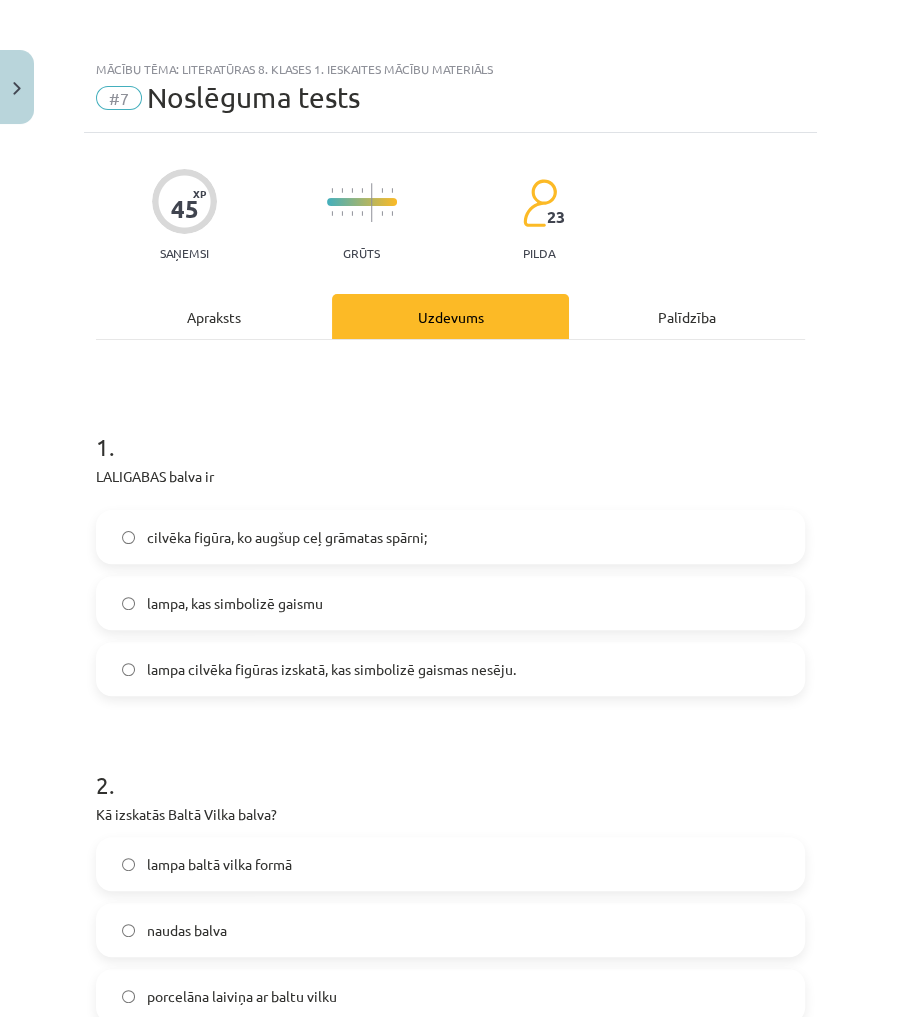 click on "lampa, kas simbolizē gaismu" 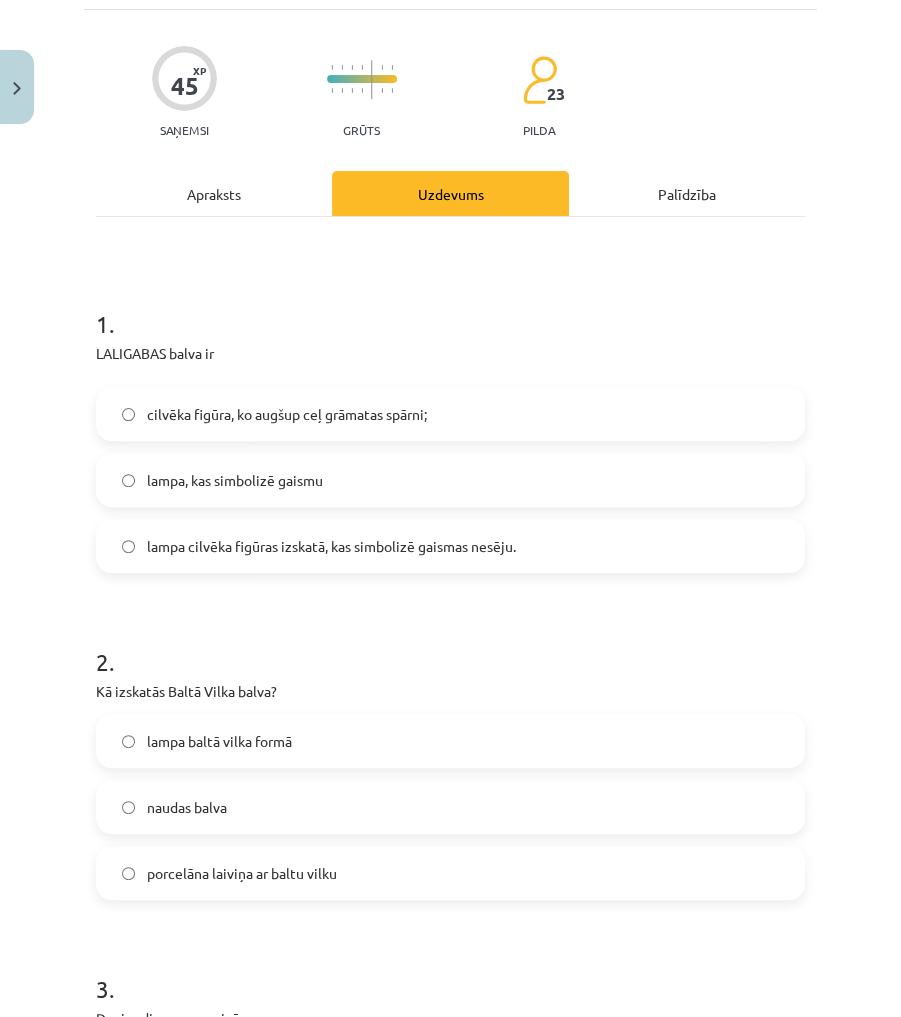 scroll, scrollTop: 320, scrollLeft: 0, axis: vertical 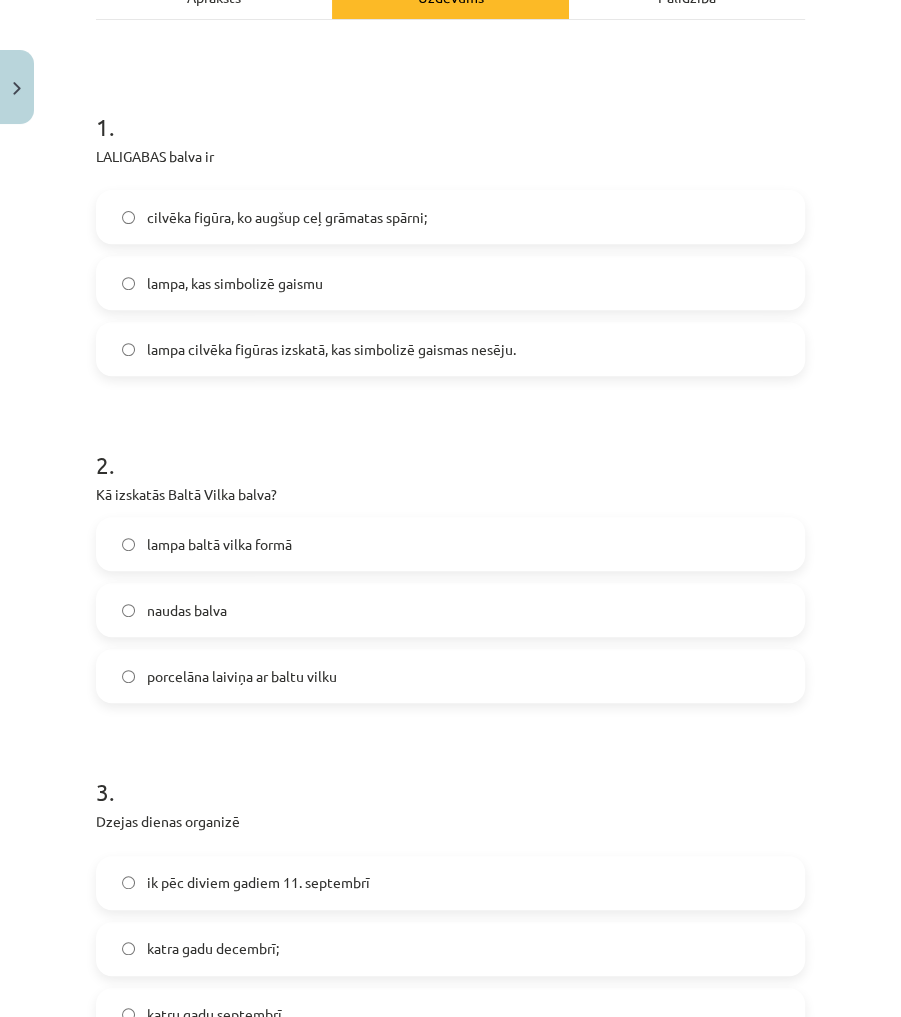 click on "porcelāna laiviņa ar baltu vilku" 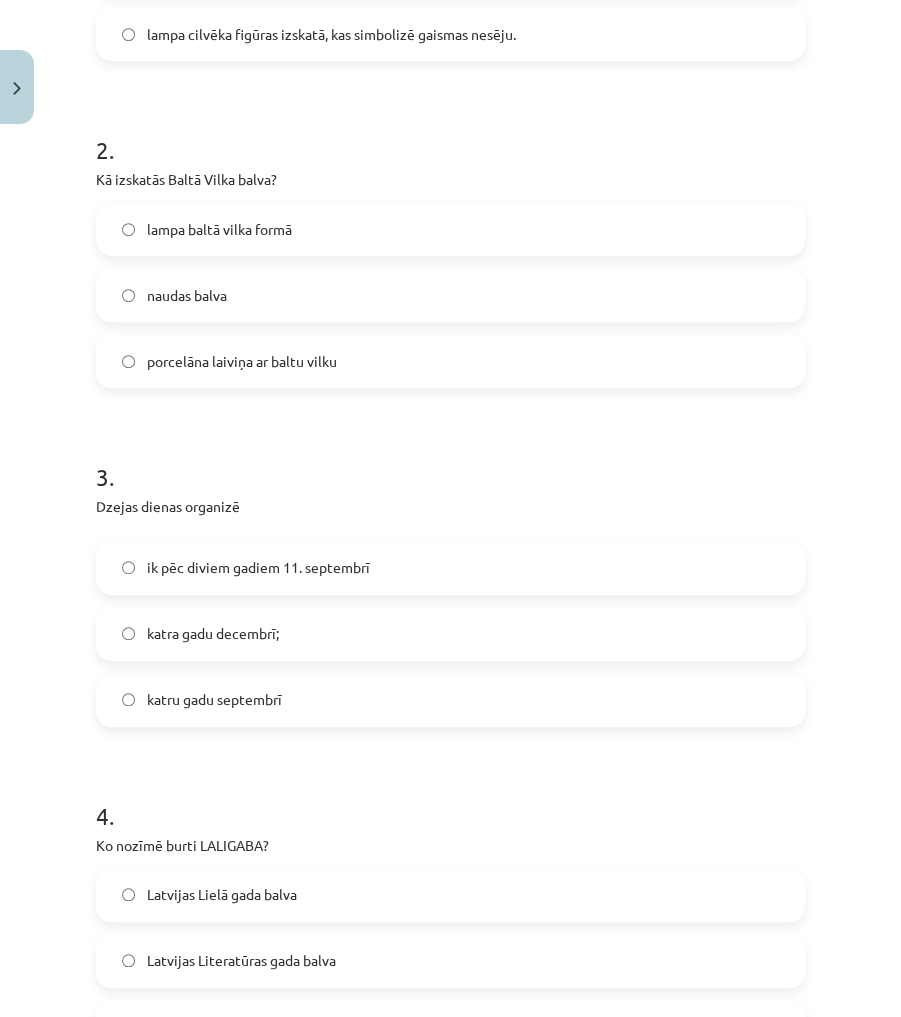 scroll, scrollTop: 720, scrollLeft: 0, axis: vertical 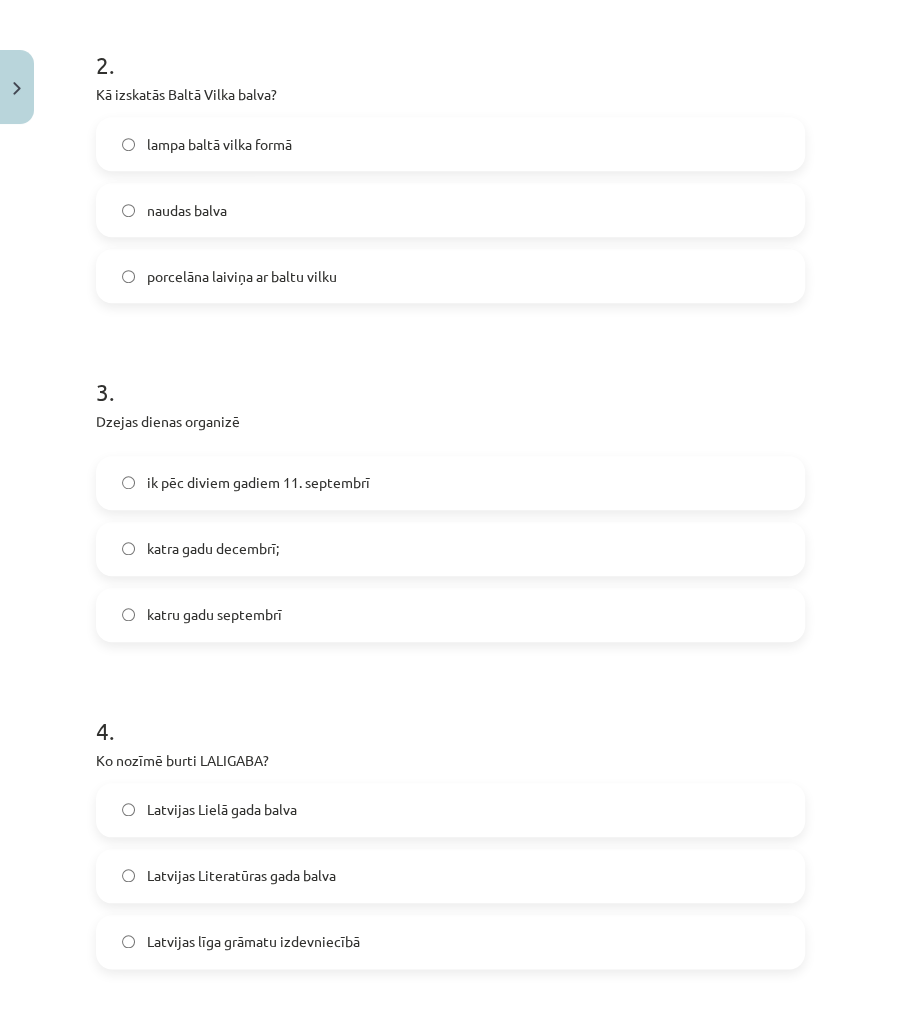 click on "katru gadu septembrī" 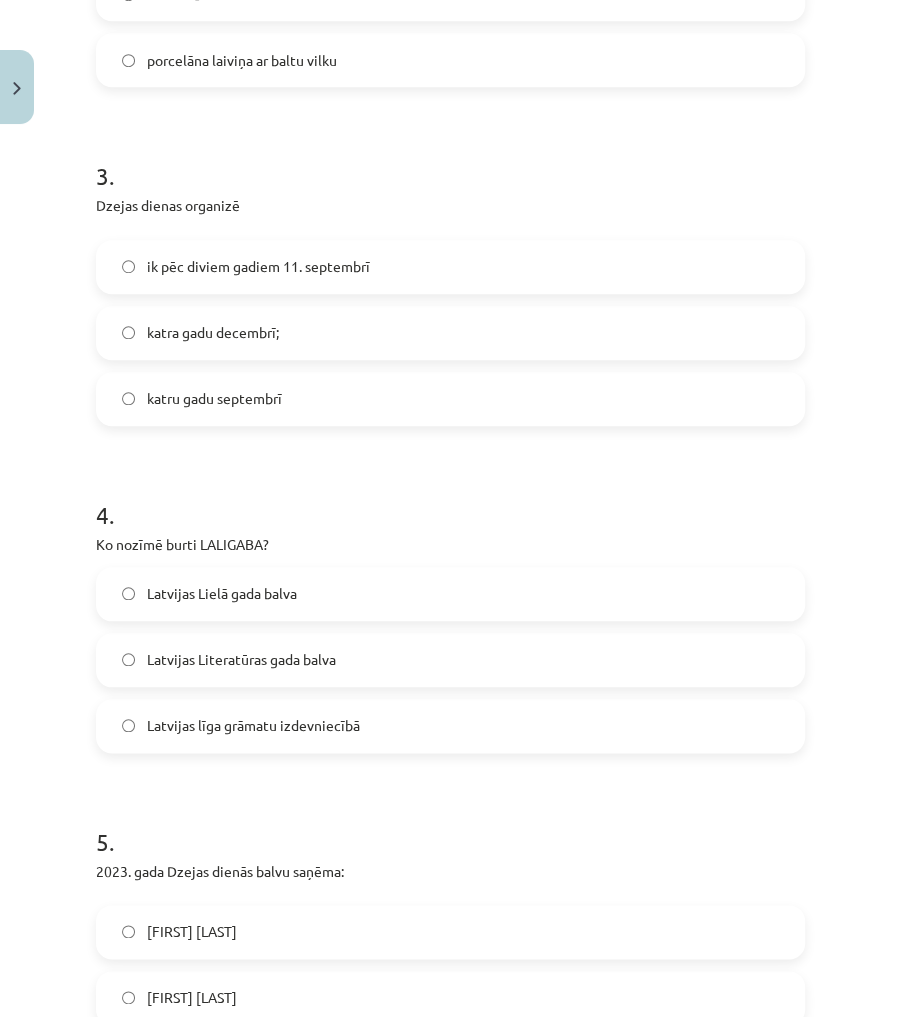 scroll, scrollTop: 960, scrollLeft: 0, axis: vertical 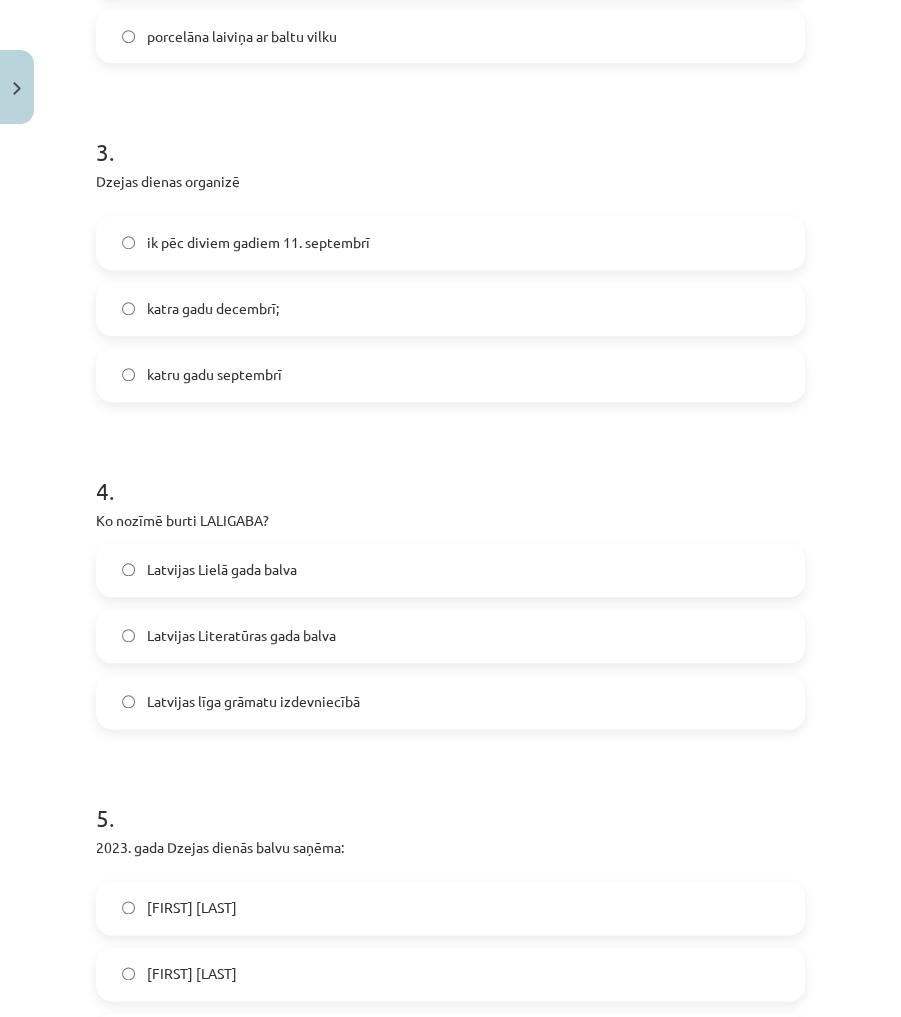 click on "Latvijas Literatūras gada balva" 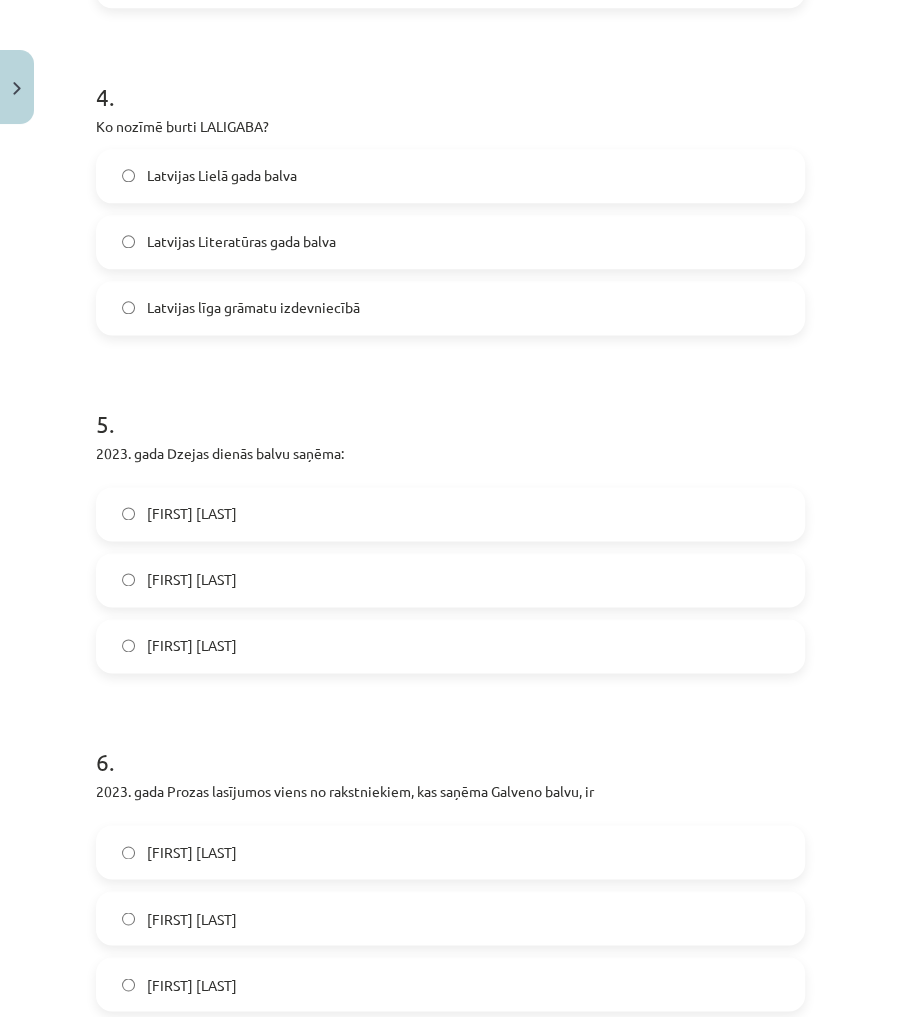 scroll, scrollTop: 1360, scrollLeft: 0, axis: vertical 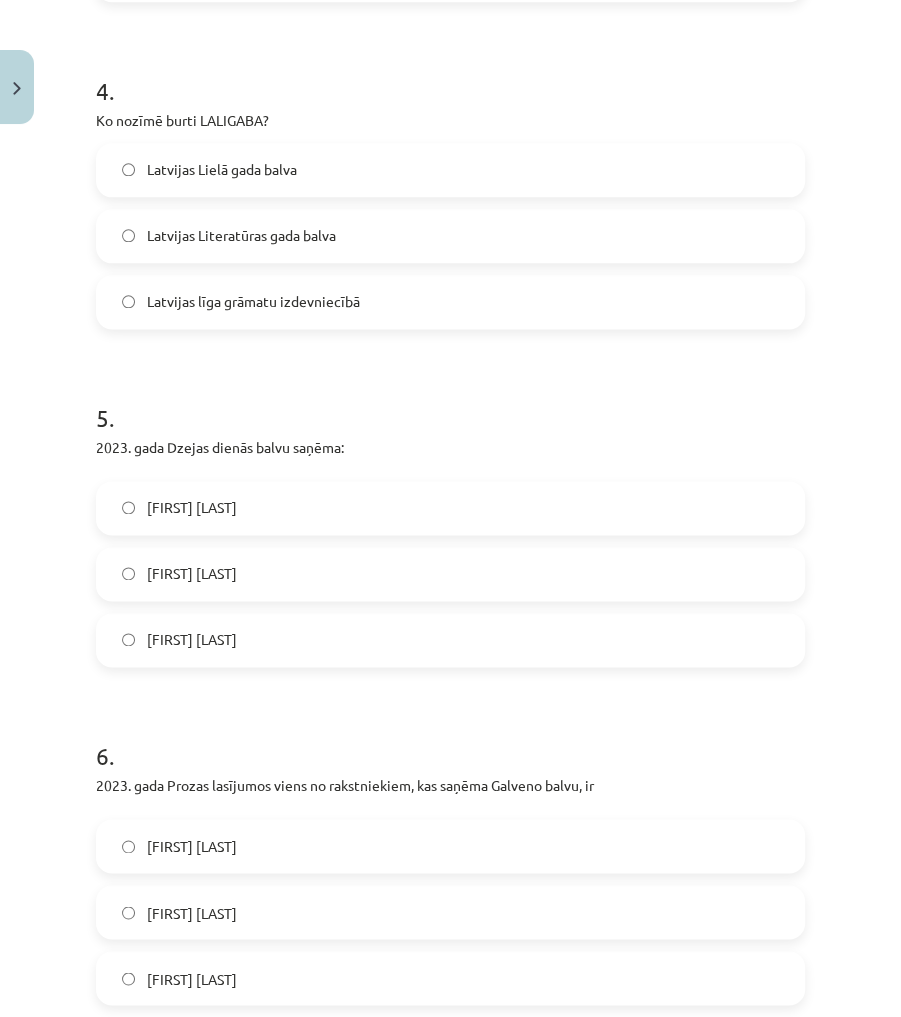 click on "[FIRST] [LAST]" 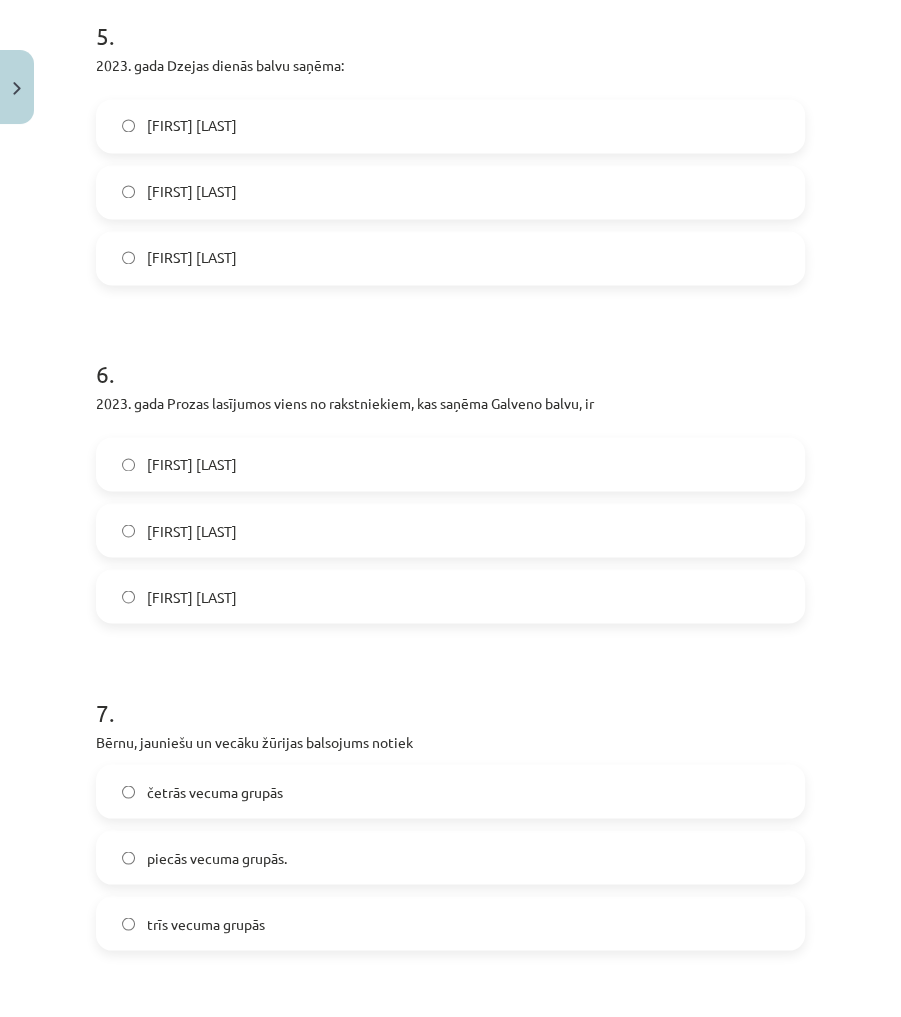 scroll, scrollTop: 1840, scrollLeft: 0, axis: vertical 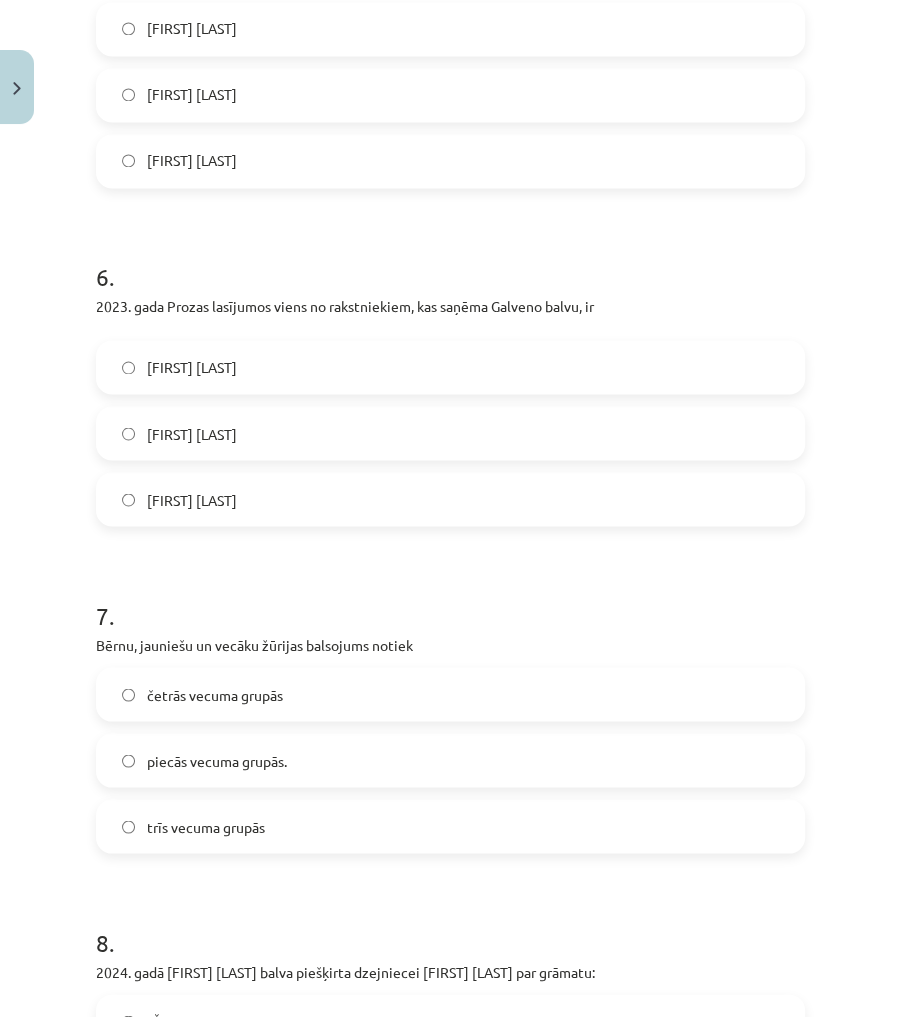 click on "[FIRST] [LAST]" 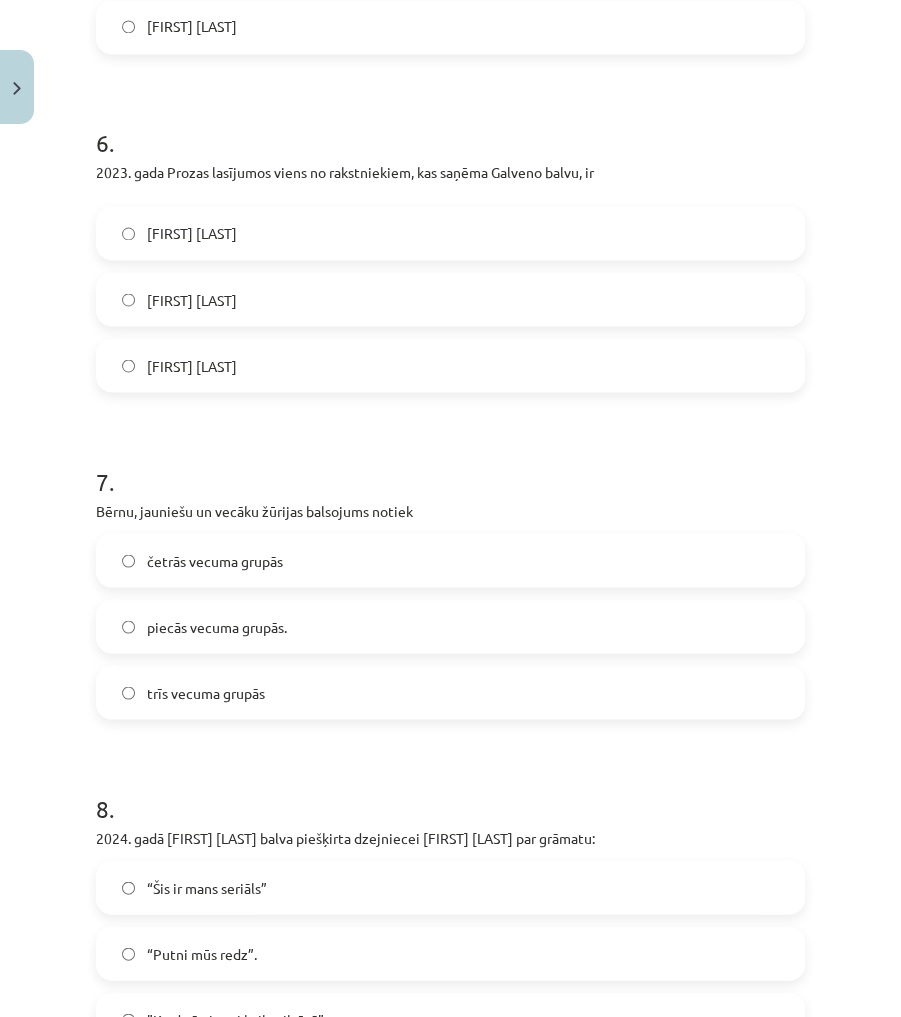 scroll, scrollTop: 1999, scrollLeft: 0, axis: vertical 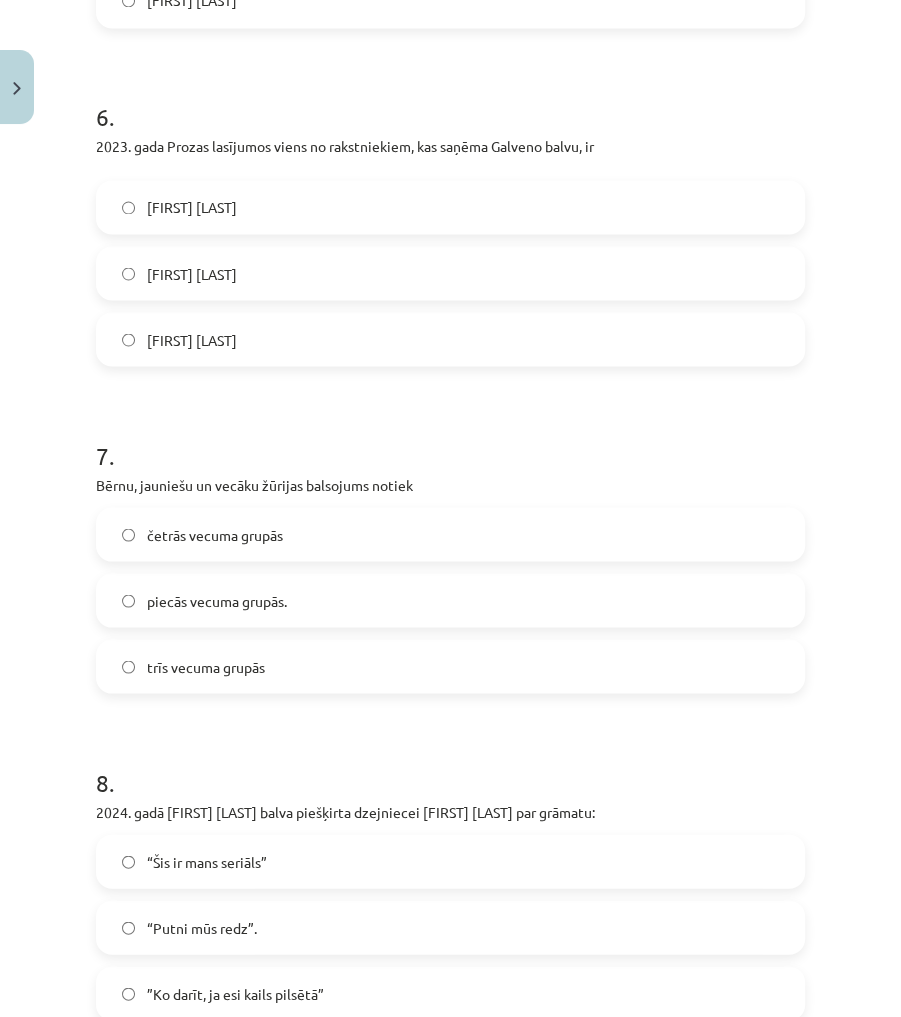 click on "piecās vecuma grupās." 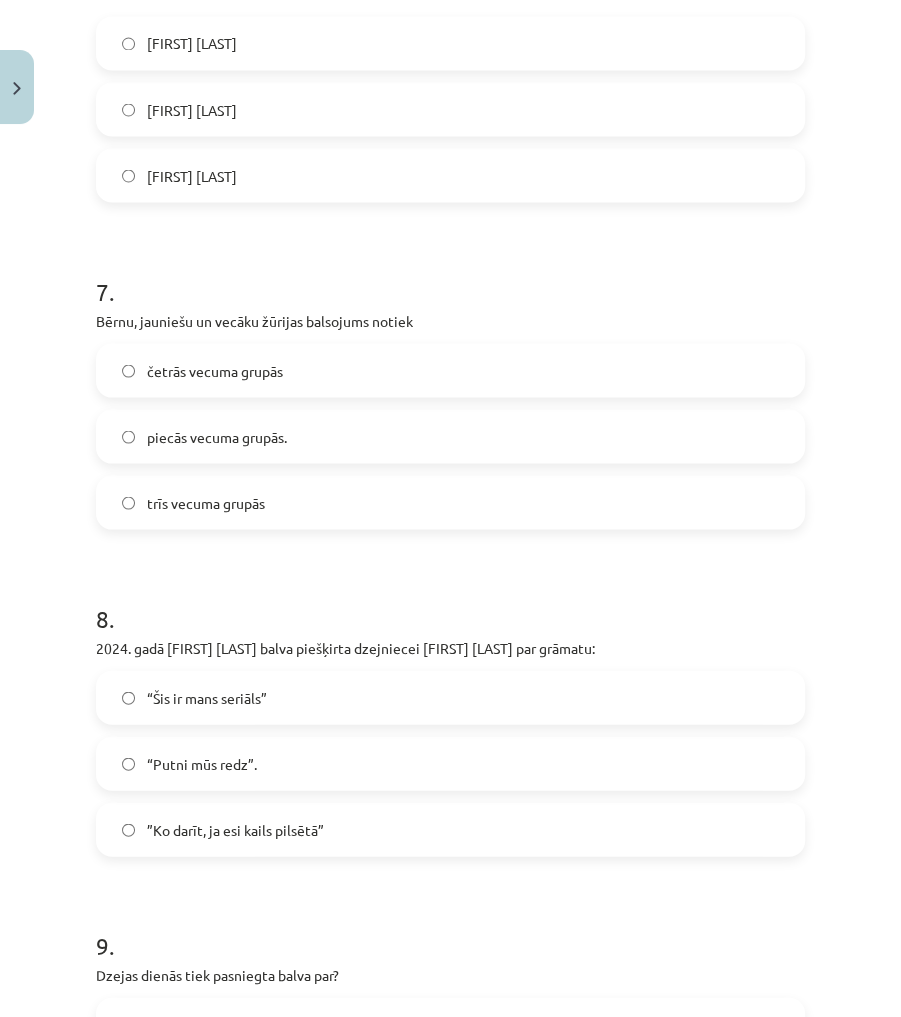 scroll, scrollTop: 2319, scrollLeft: 0, axis: vertical 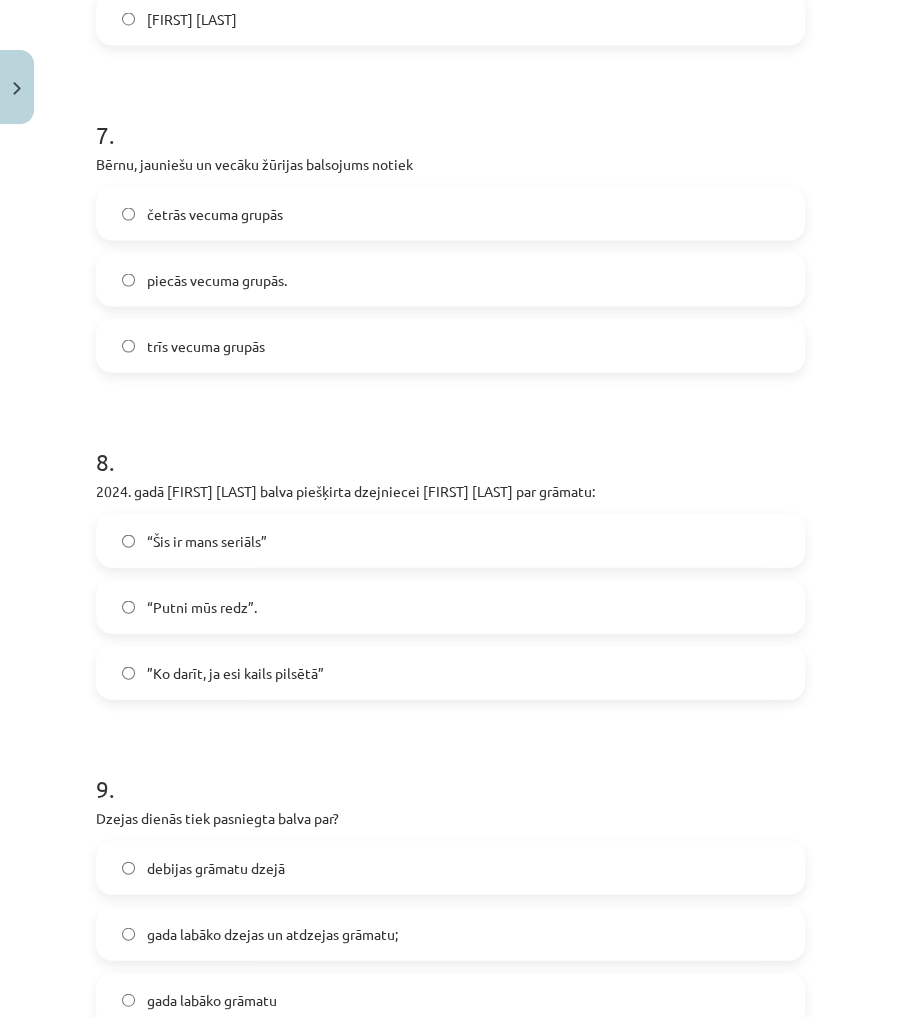 click on "“Putni mūs redz”." 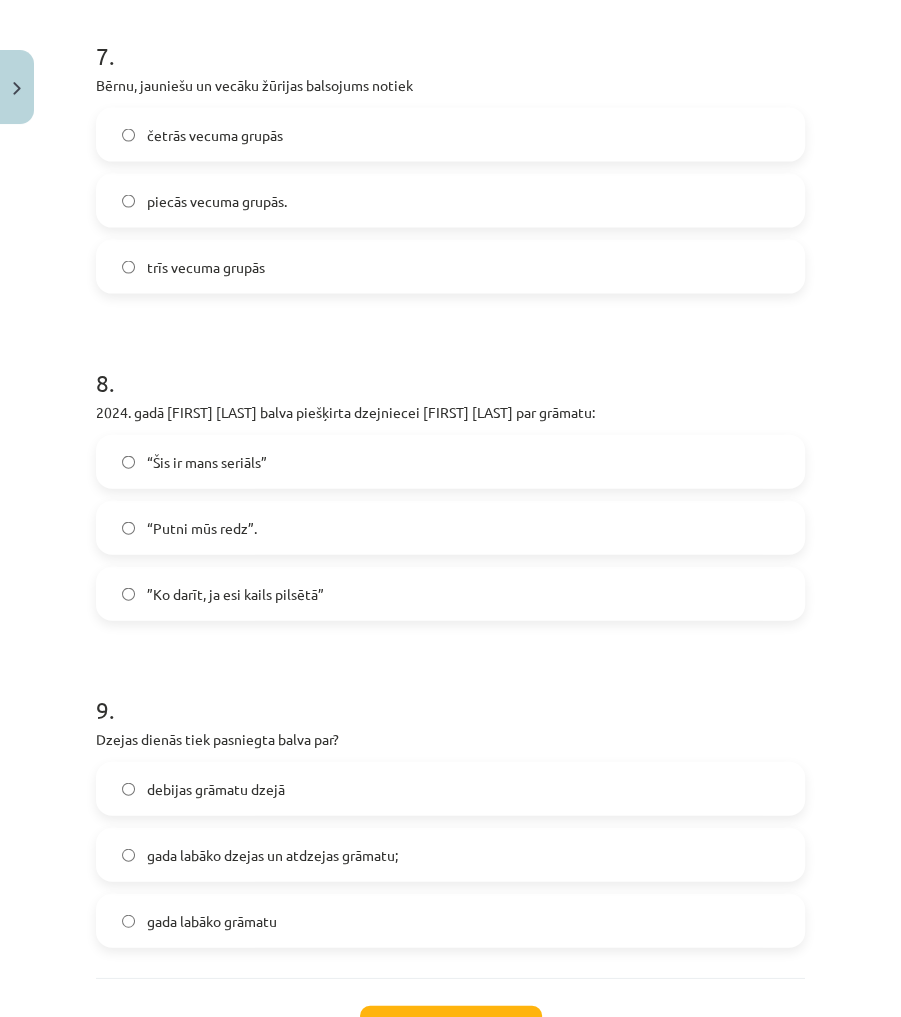 scroll, scrollTop: 2559, scrollLeft: 0, axis: vertical 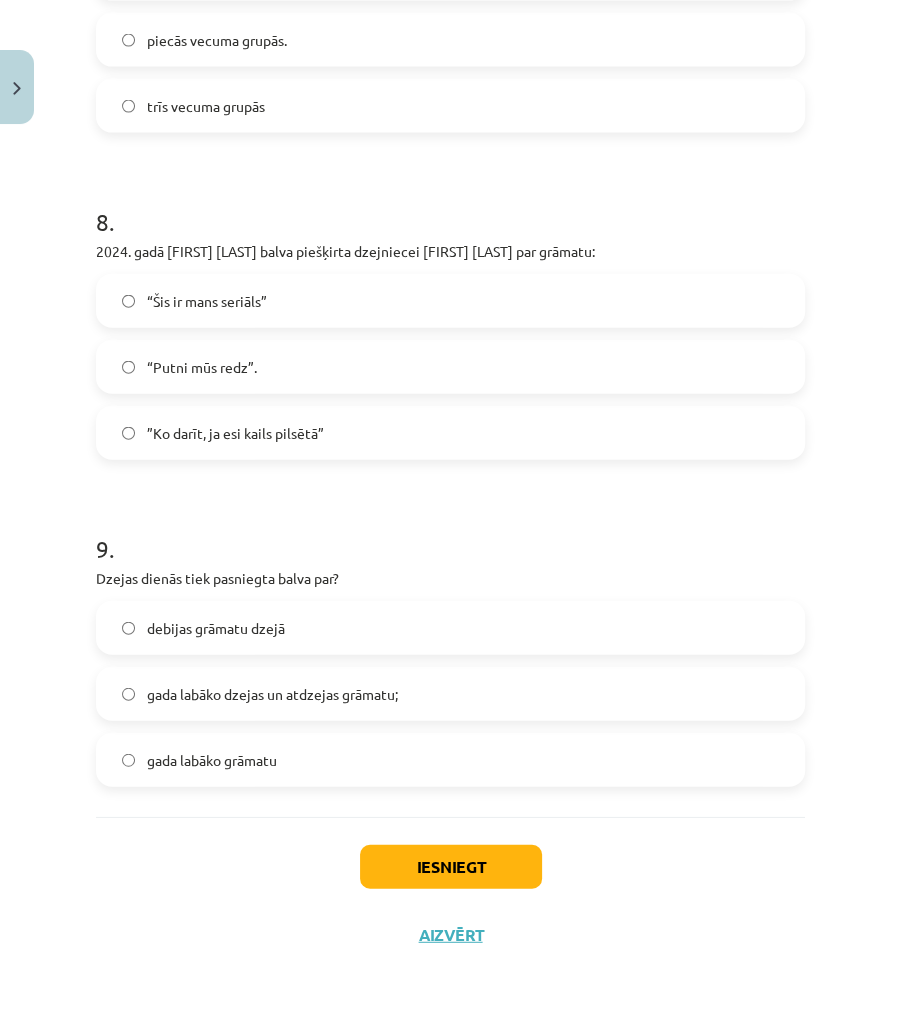 click on "gada labāko dzejas un atdzejas grāmatu;" 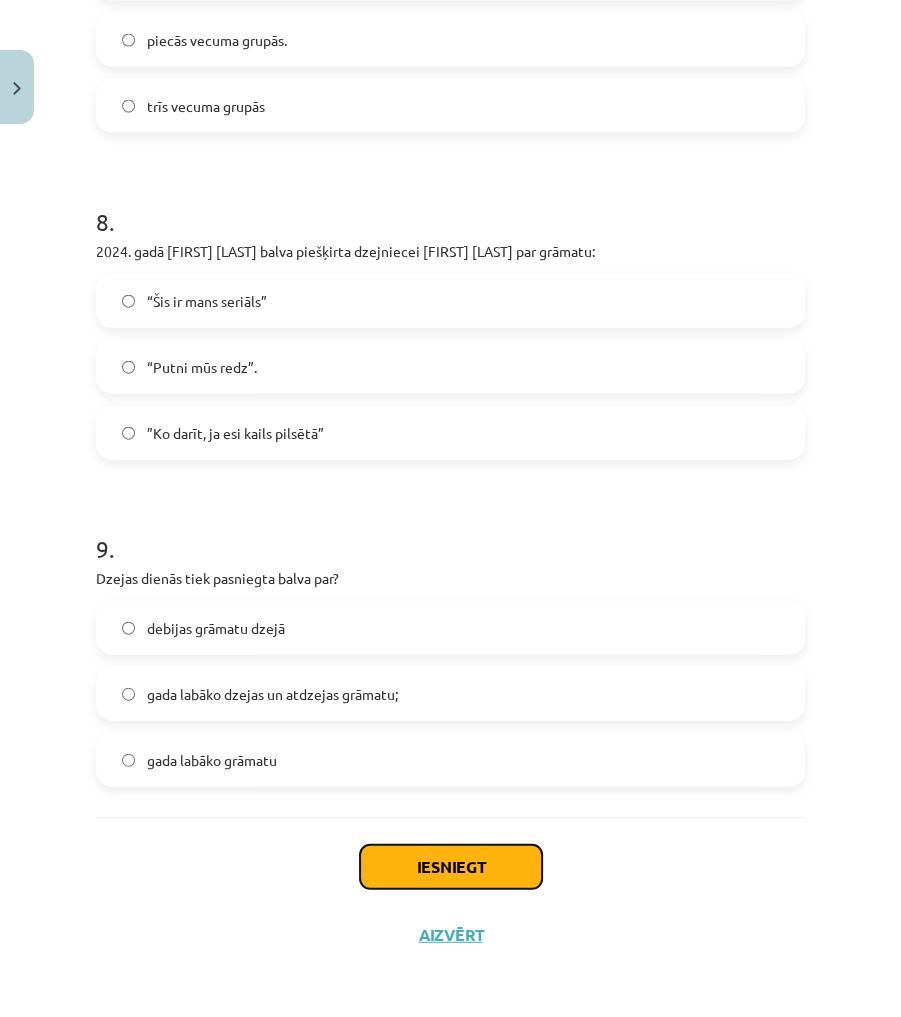 click on "Iesniegt" 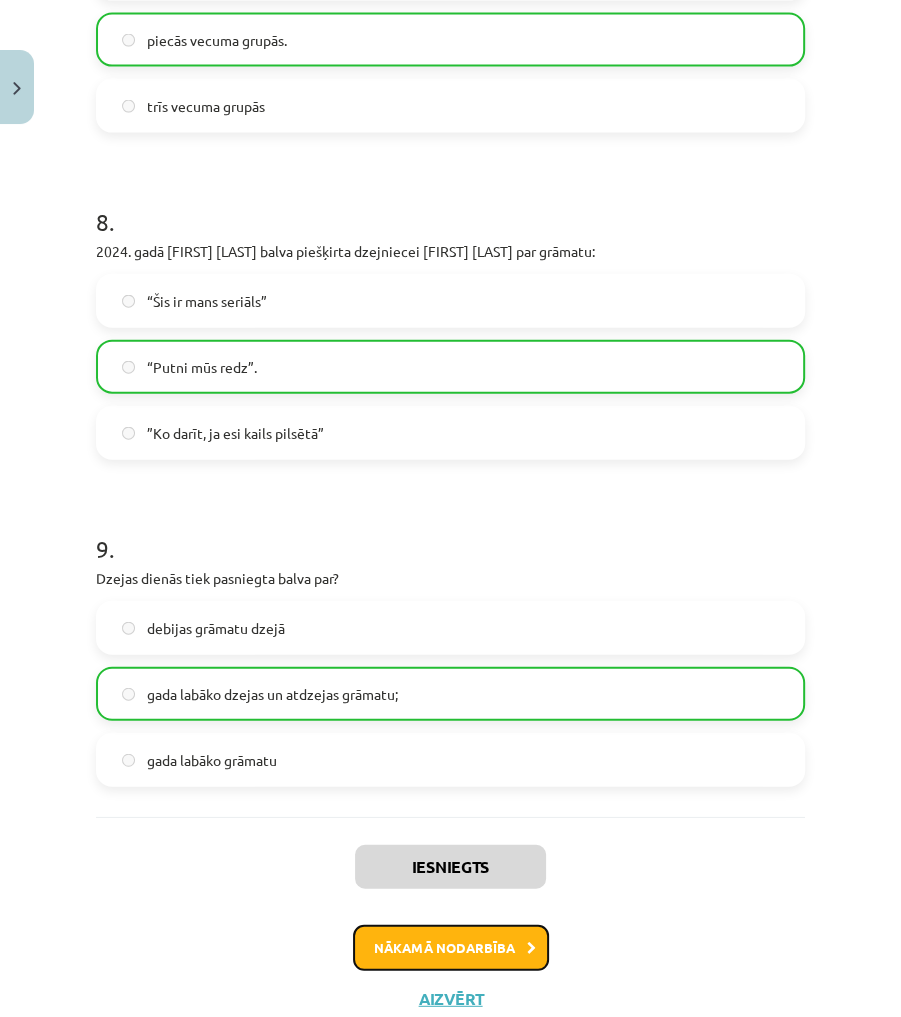 click on "Nākamā nodarbība" 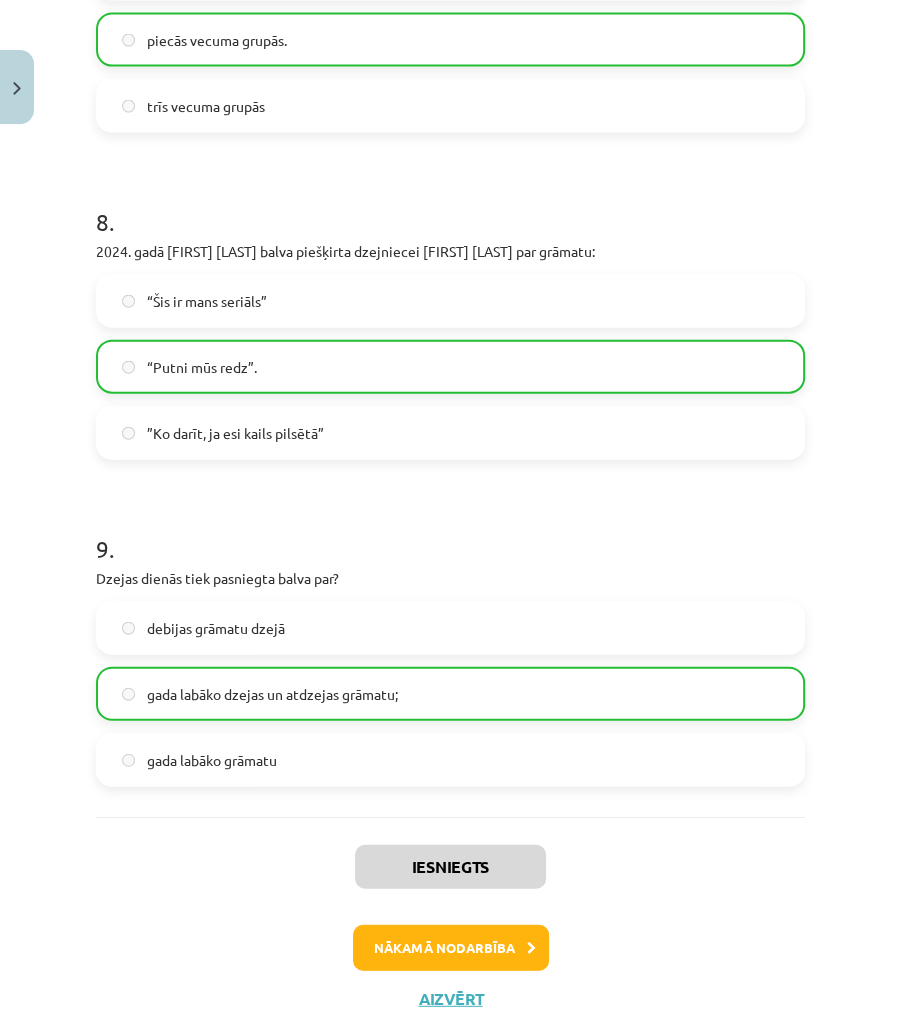 scroll, scrollTop: 0, scrollLeft: 0, axis: both 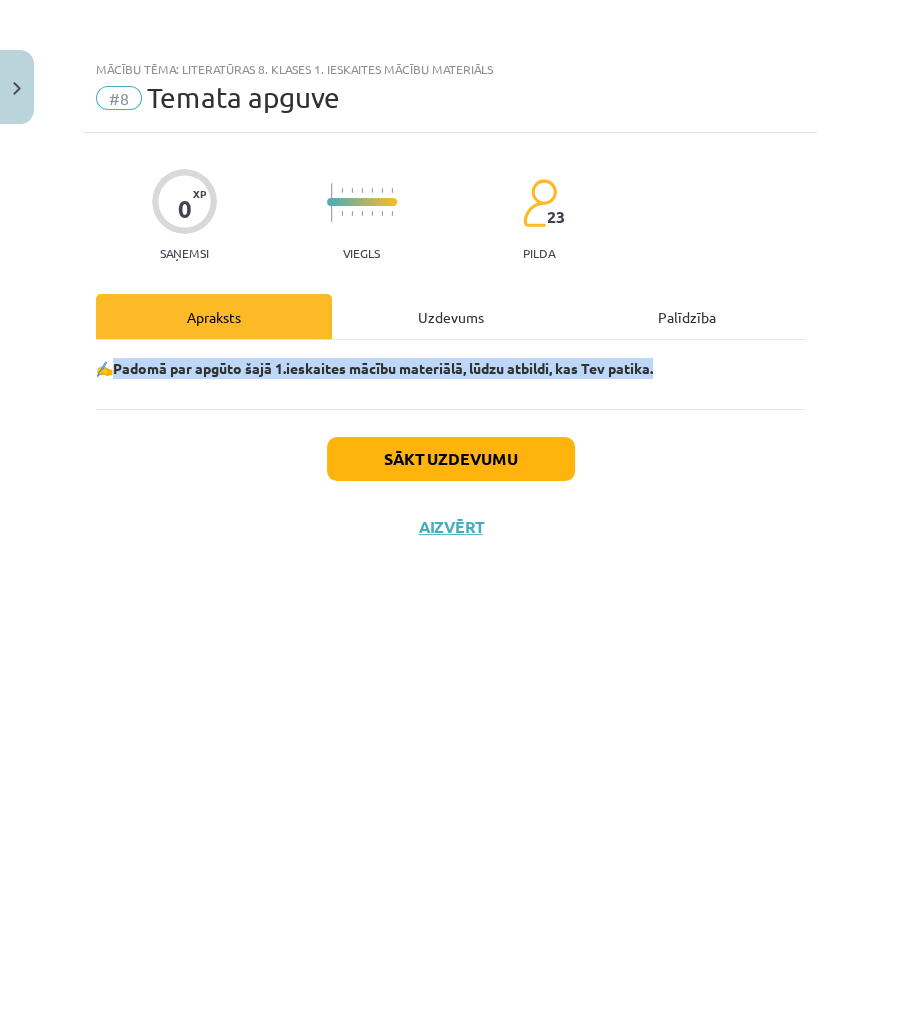 drag, startPoint x: 681, startPoint y: 365, endPoint x: 109, endPoint y: 349, distance: 572.22375 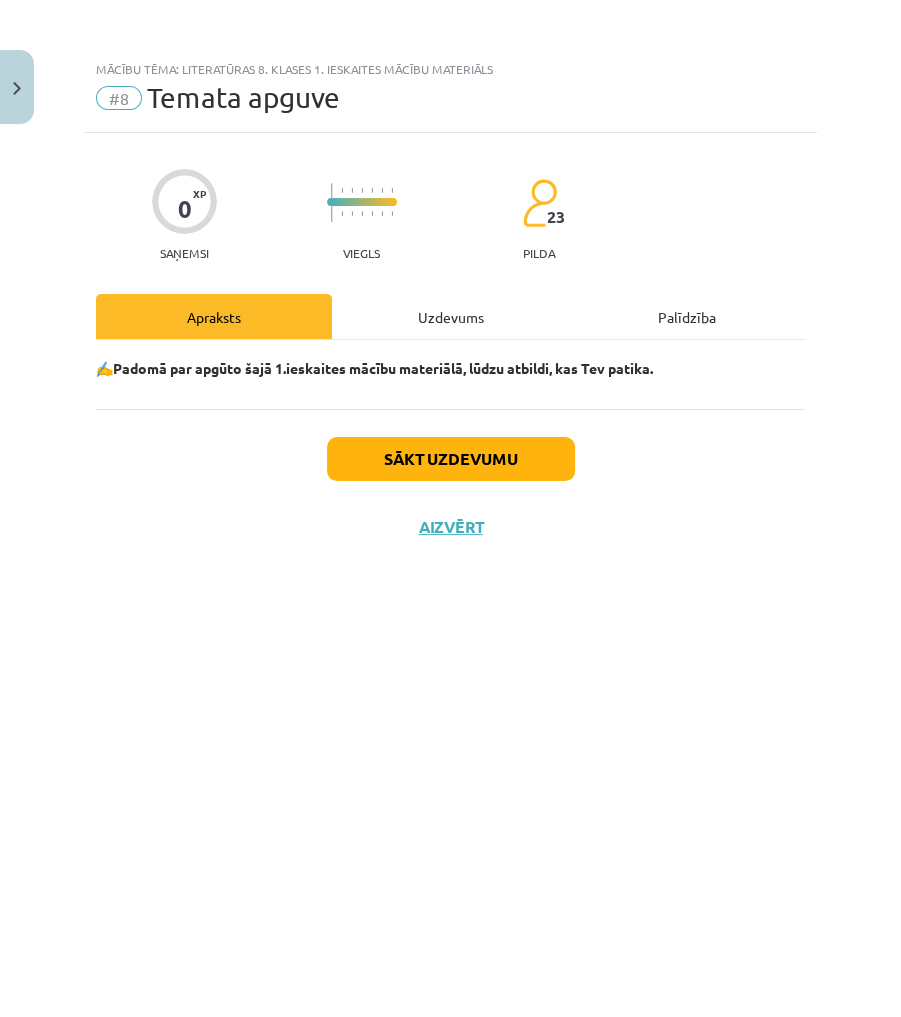 click on "0 XP Saņemsi Viegls 23 pilda Apraksts Uzdevums Palīdzība ✍️Padomā par apgūto šajā 1.ieskaites mācību materiālā, lūdzu atbildi, kas Tev patika.
Sākt uzdevumu Aizvērt" 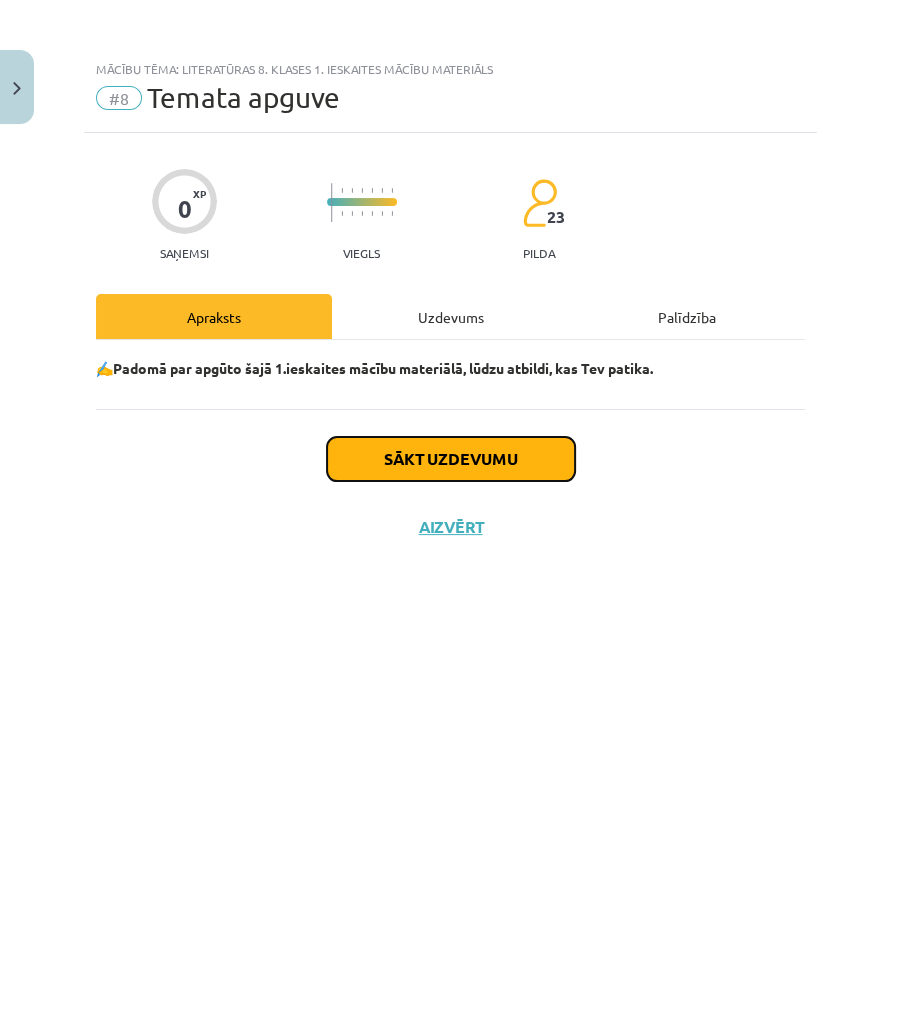 click on "Sākt uzdevumu" 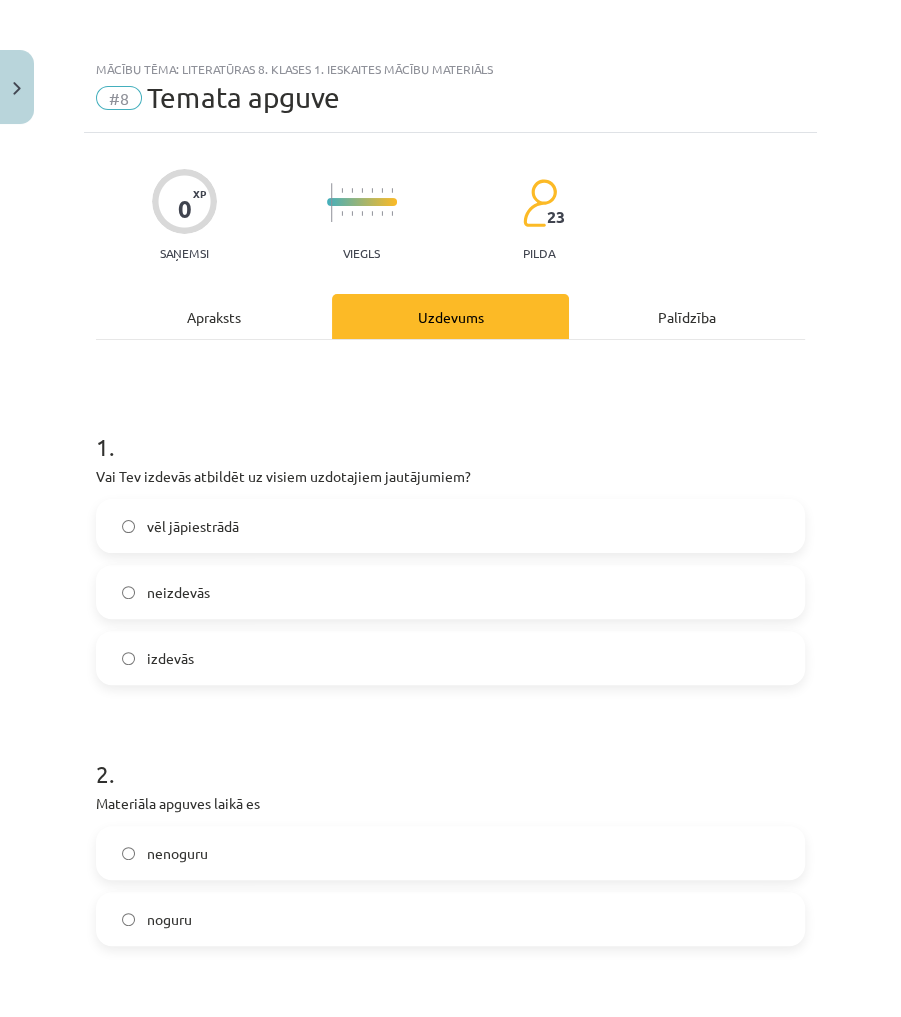 click on "vēl jāpiestrādā" 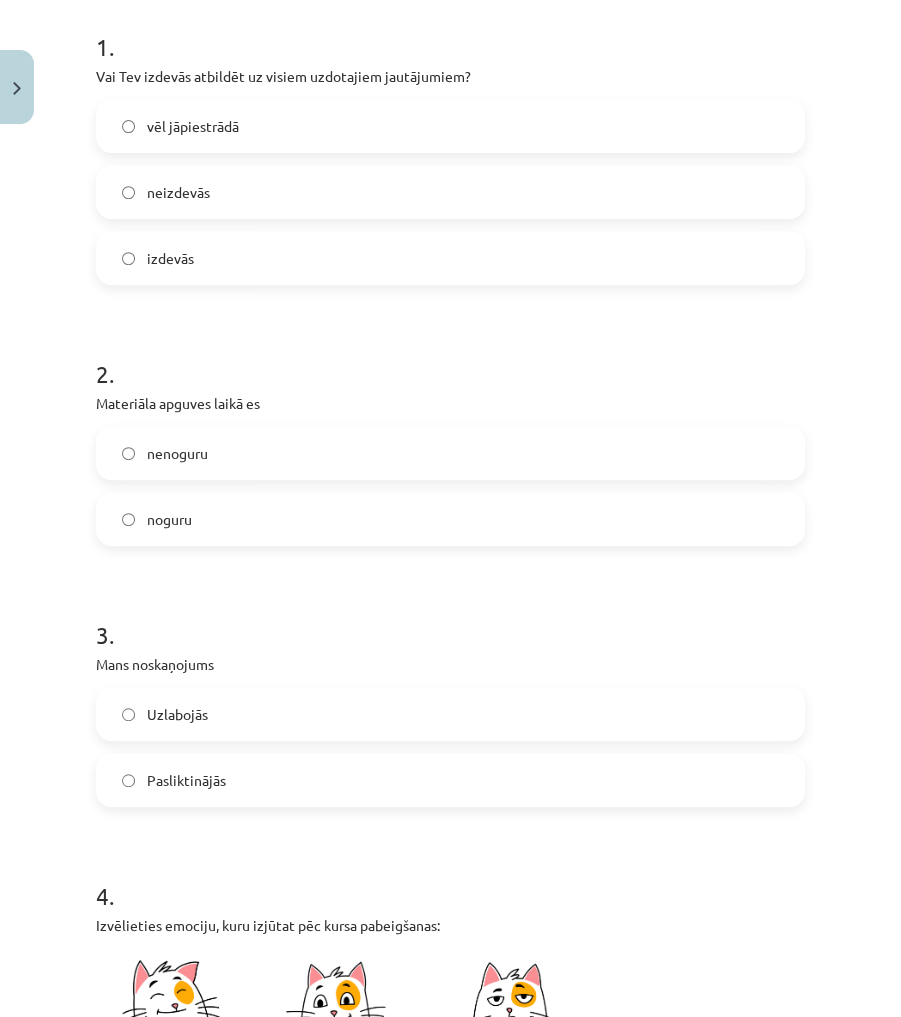 click on "nenoguru" 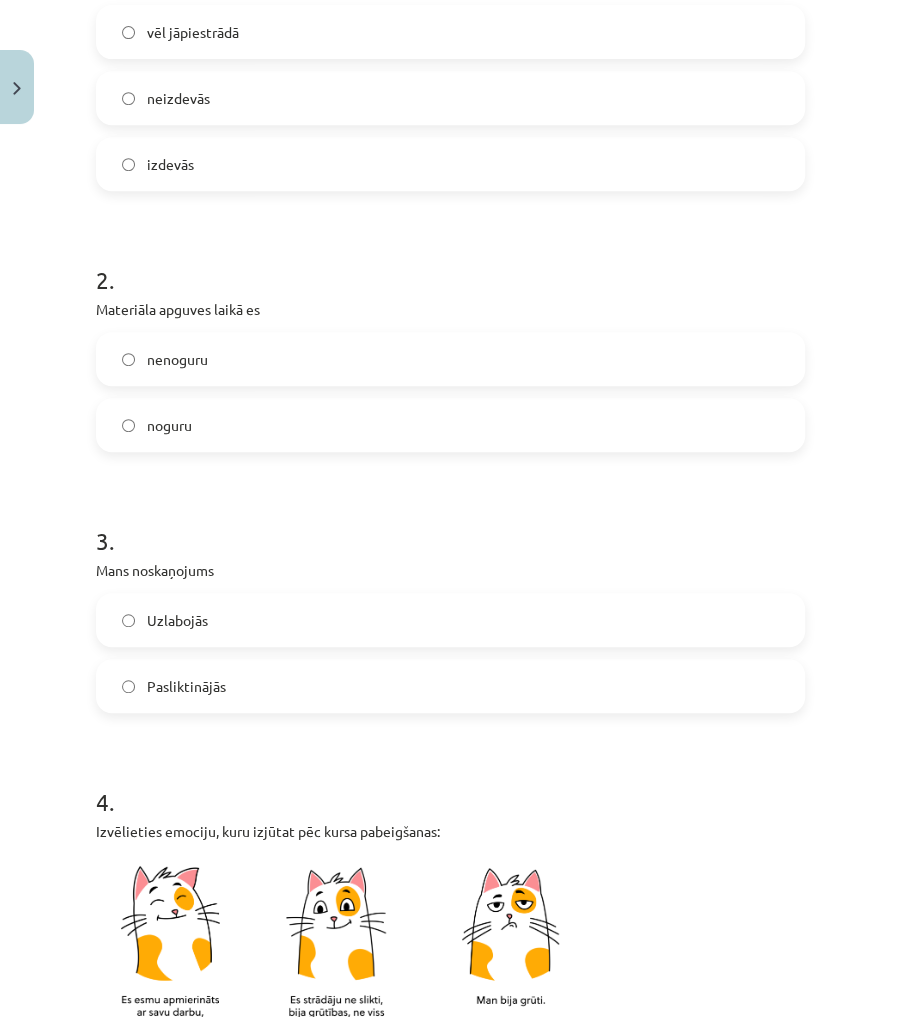 scroll, scrollTop: 720, scrollLeft: 0, axis: vertical 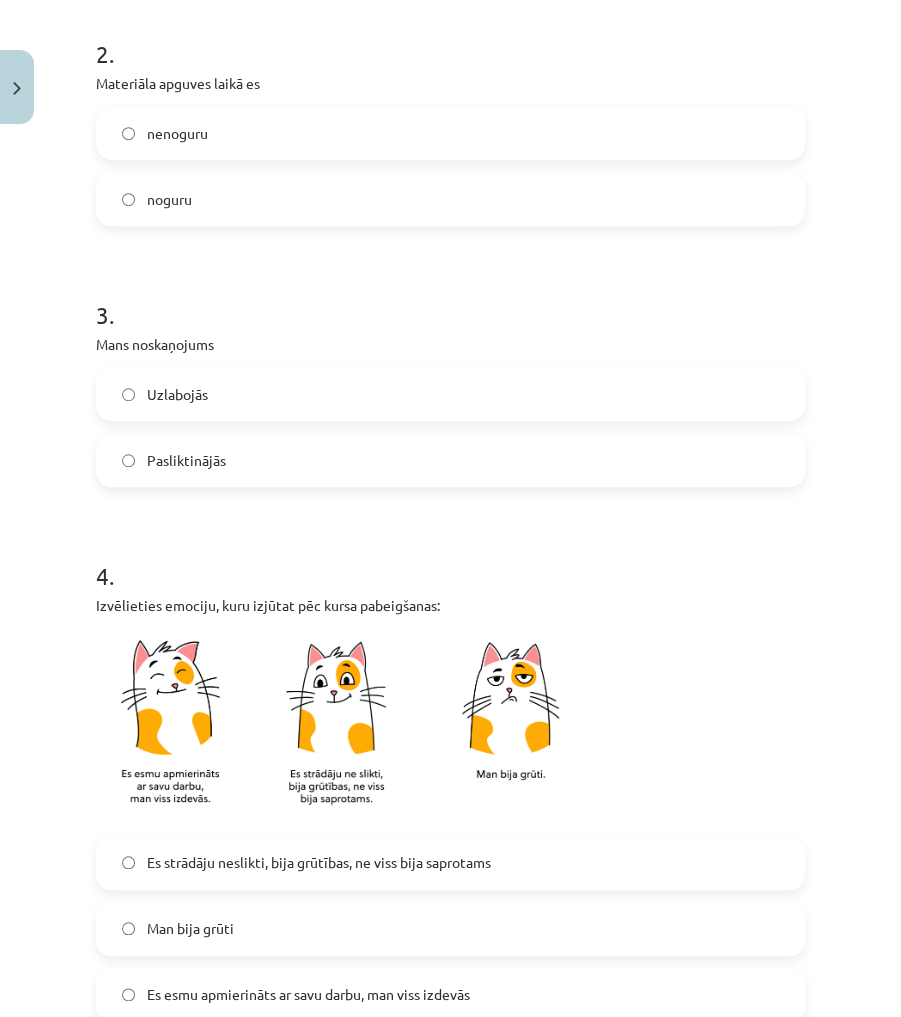 click on "Uzlabojās" 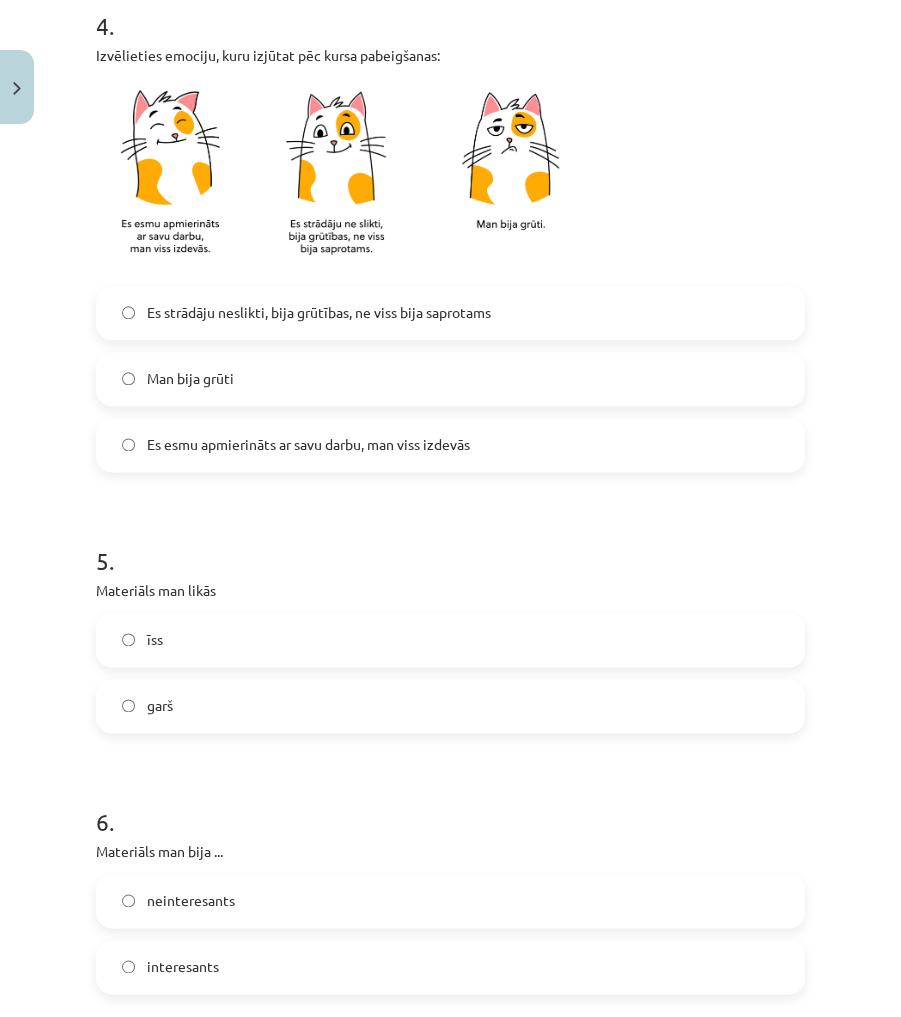 scroll, scrollTop: 1280, scrollLeft: 0, axis: vertical 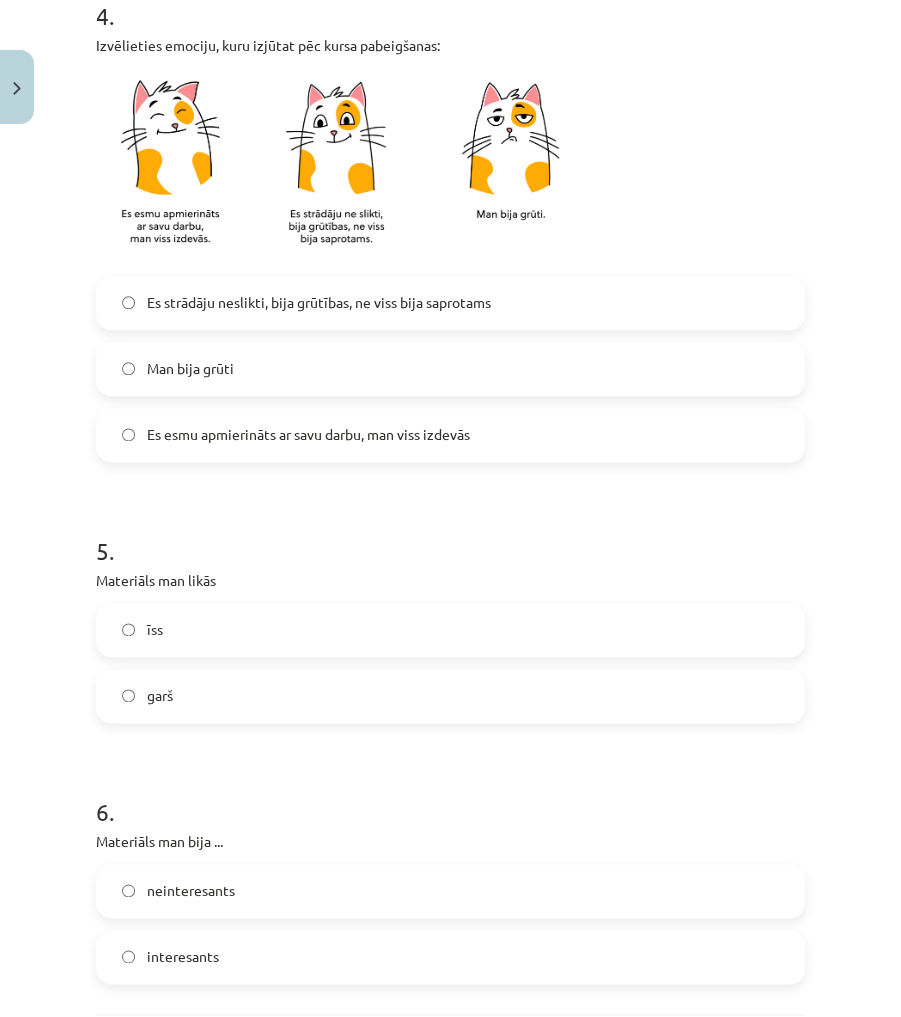 click on "Man bija grūti" 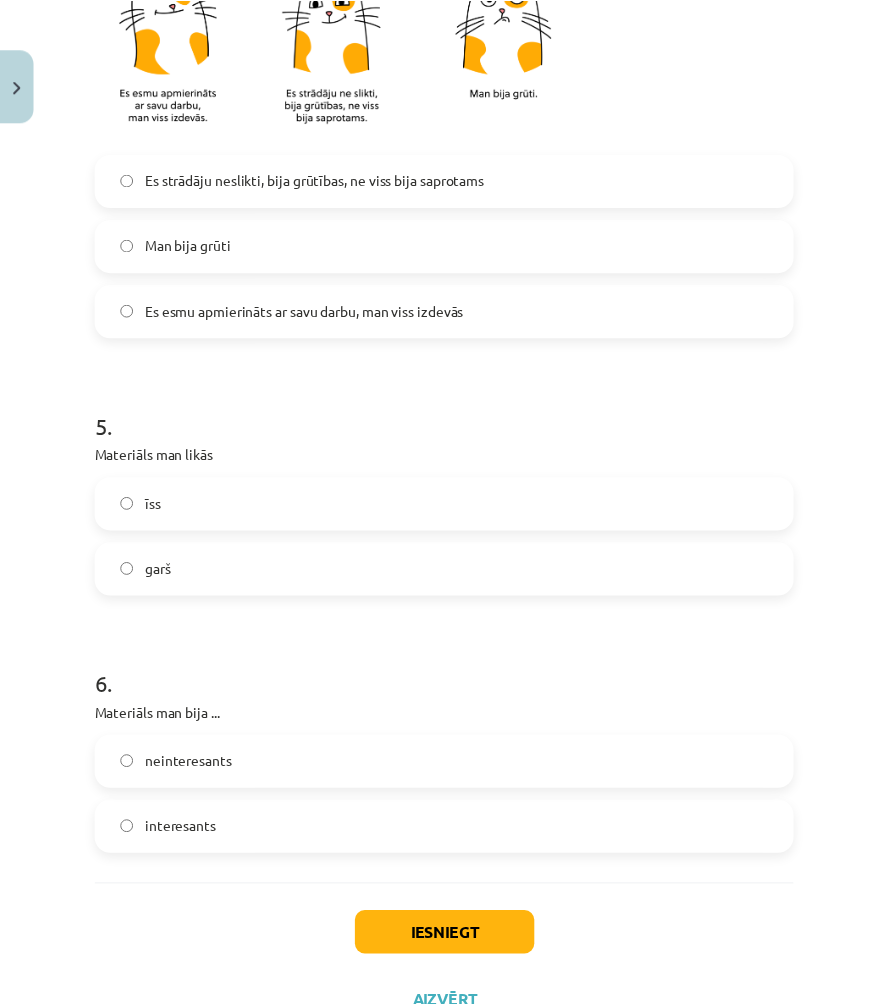scroll, scrollTop: 1476, scrollLeft: 0, axis: vertical 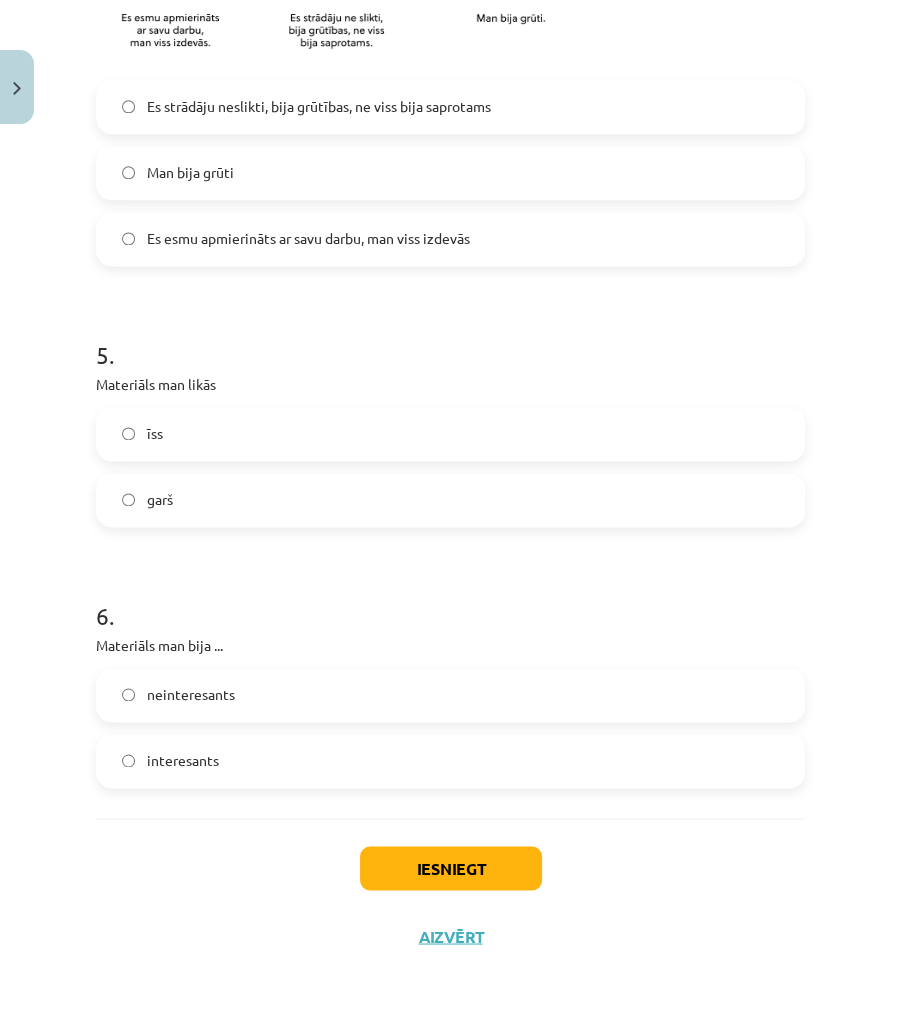 click on "neinteresants" 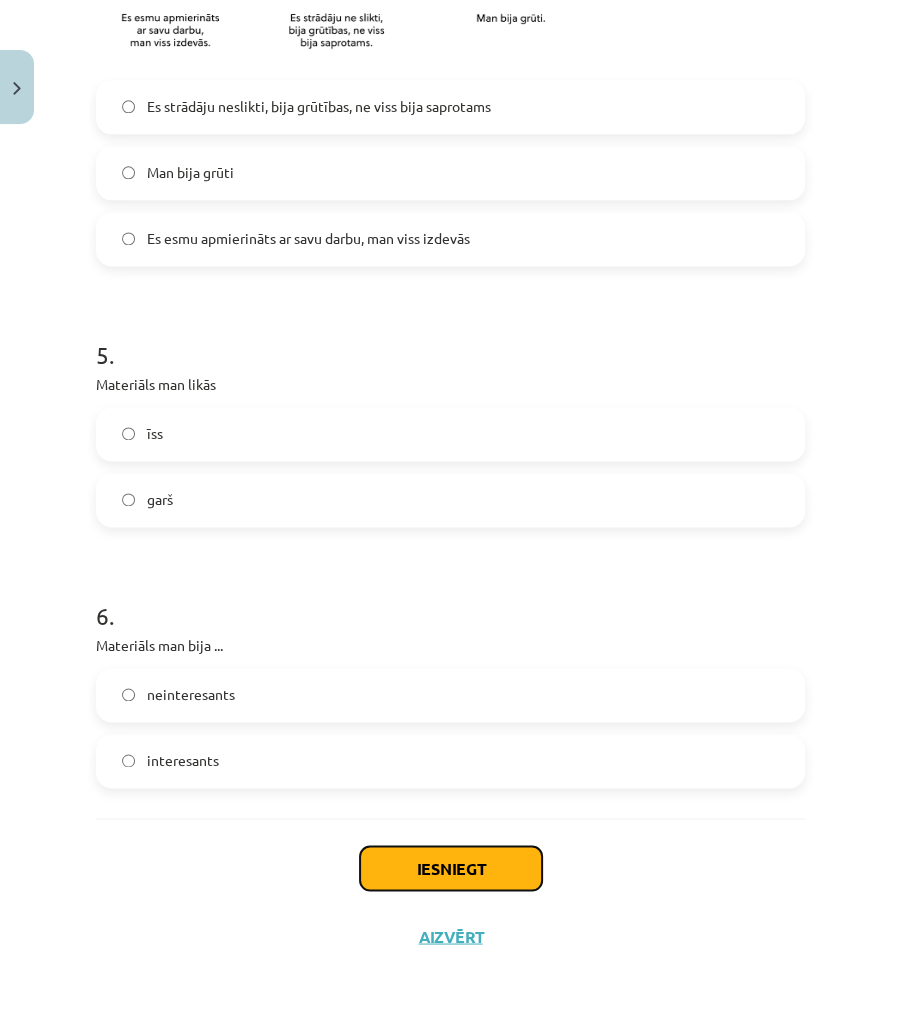 click on "Iesniegt" 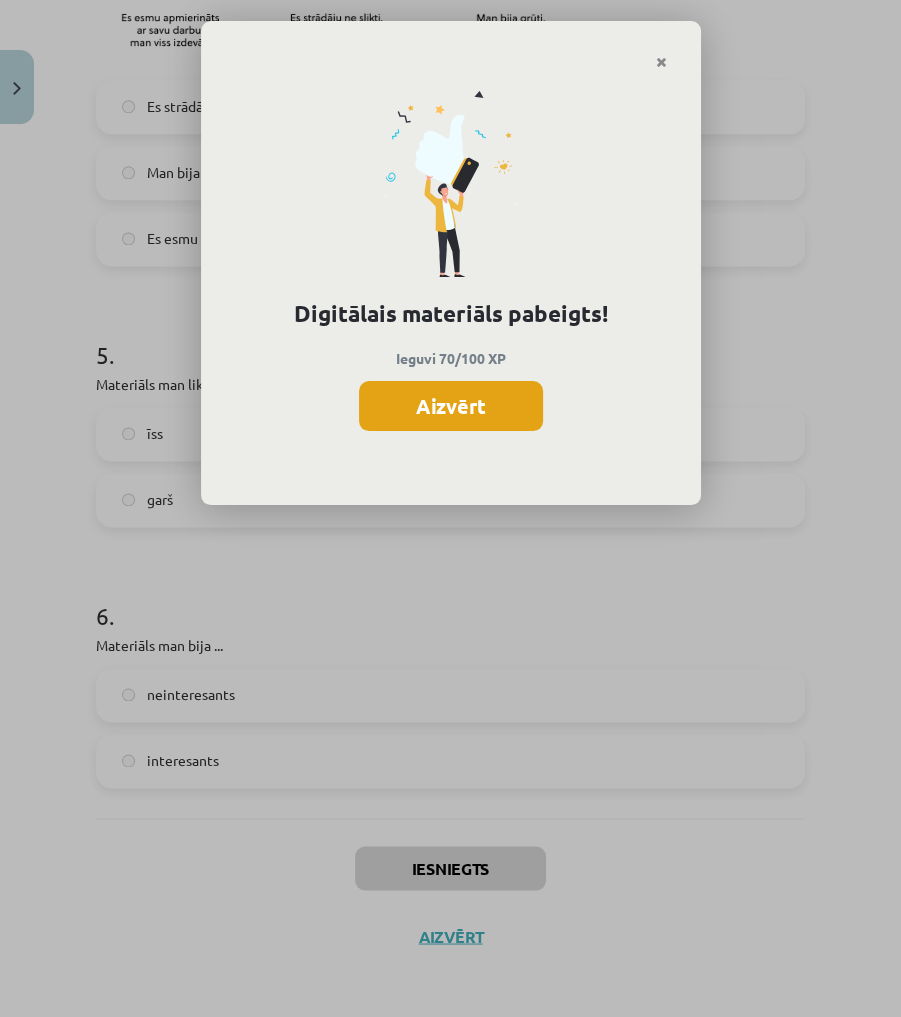 click on "Aizvērt" 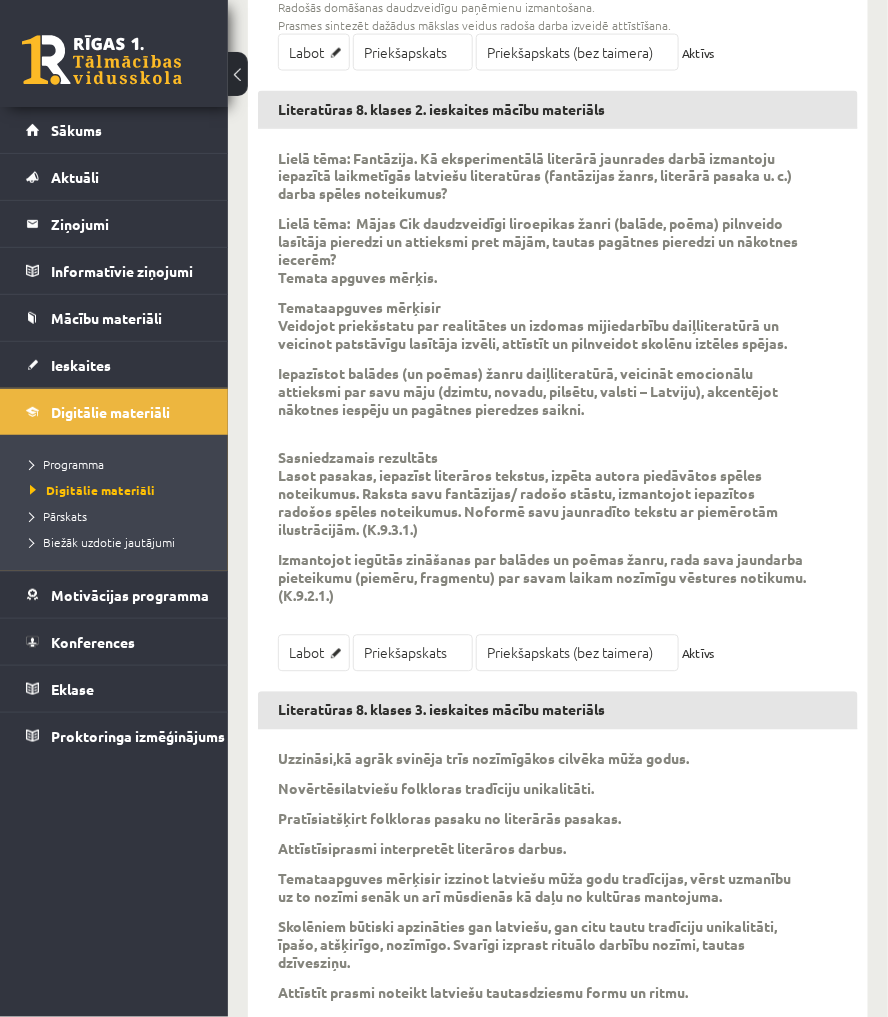 scroll, scrollTop: 720, scrollLeft: 0, axis: vertical 